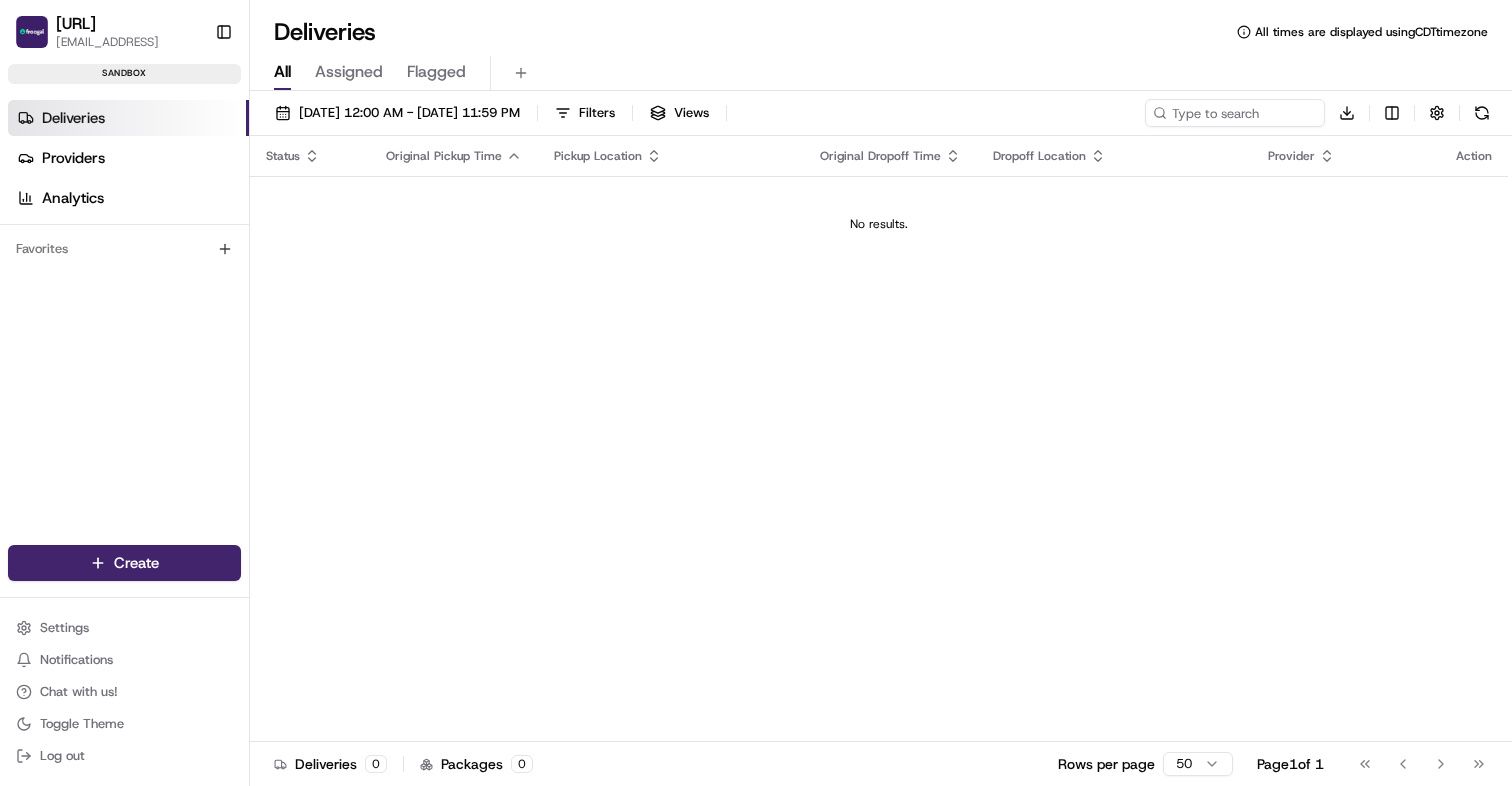 scroll, scrollTop: 0, scrollLeft: 0, axis: both 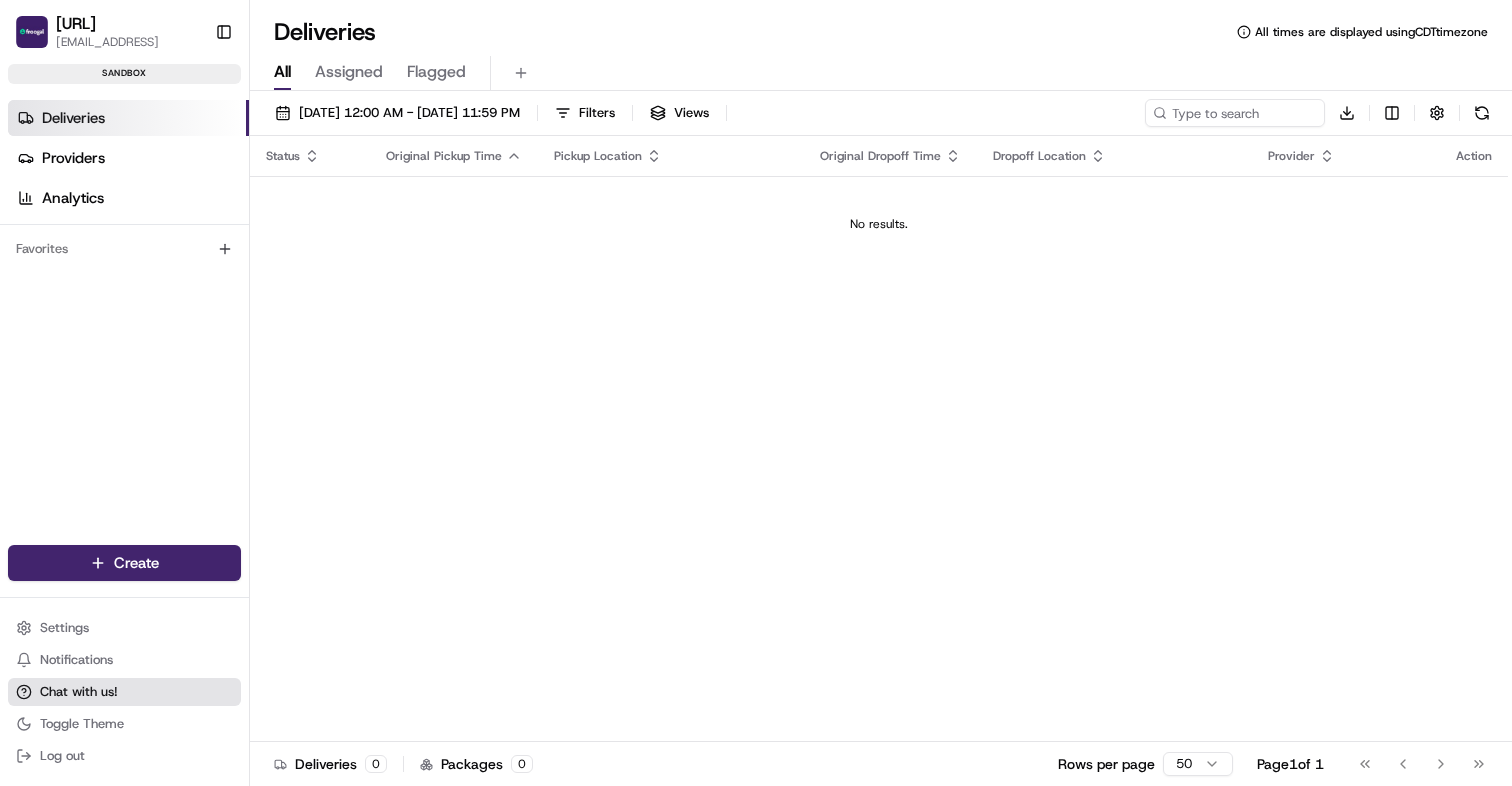 click on "Chat with us!" at bounding box center (79, 692) 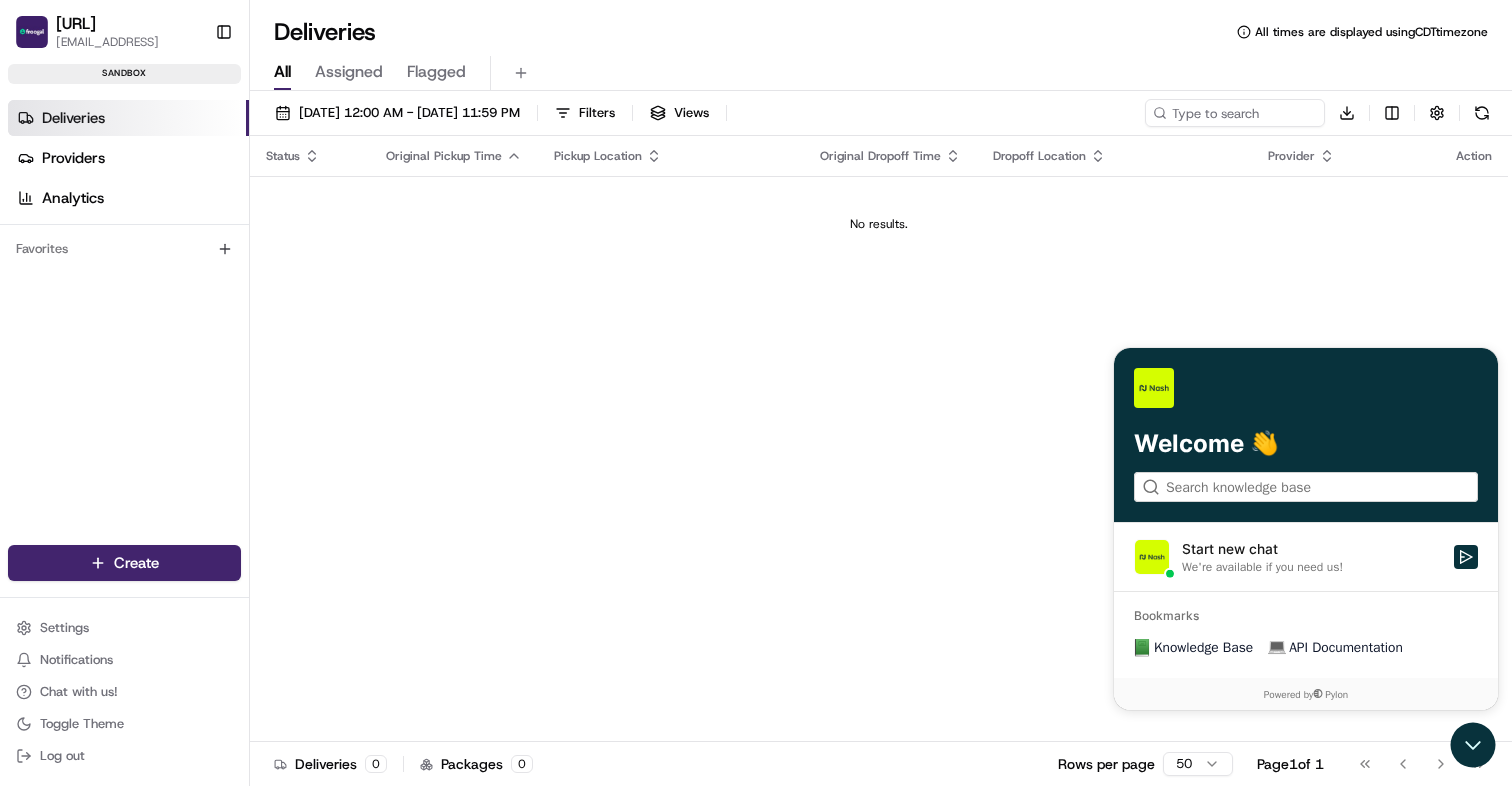 click on "Start new chat" at bounding box center (1312, 549) 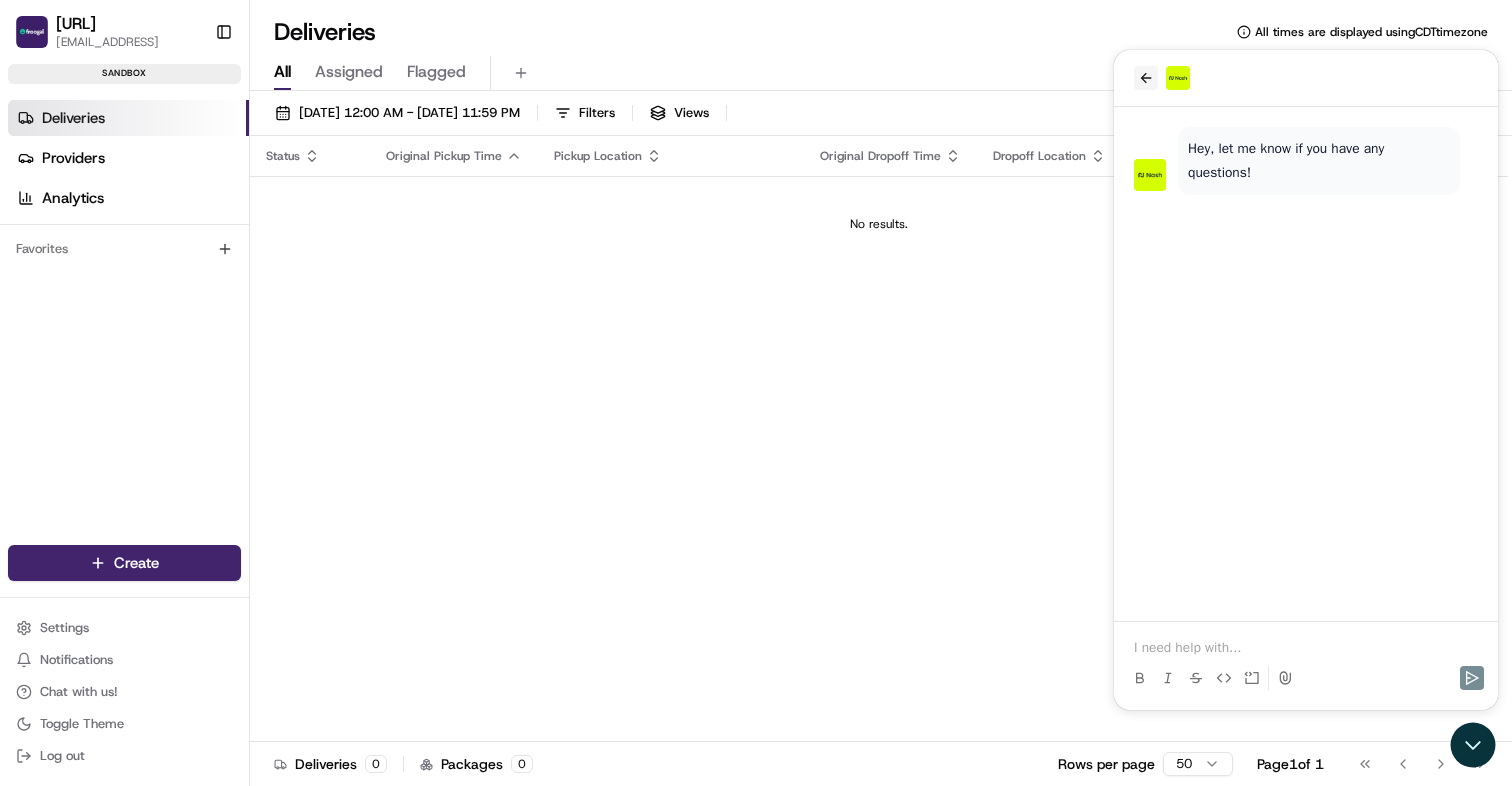 click at bounding box center [1146, 78] 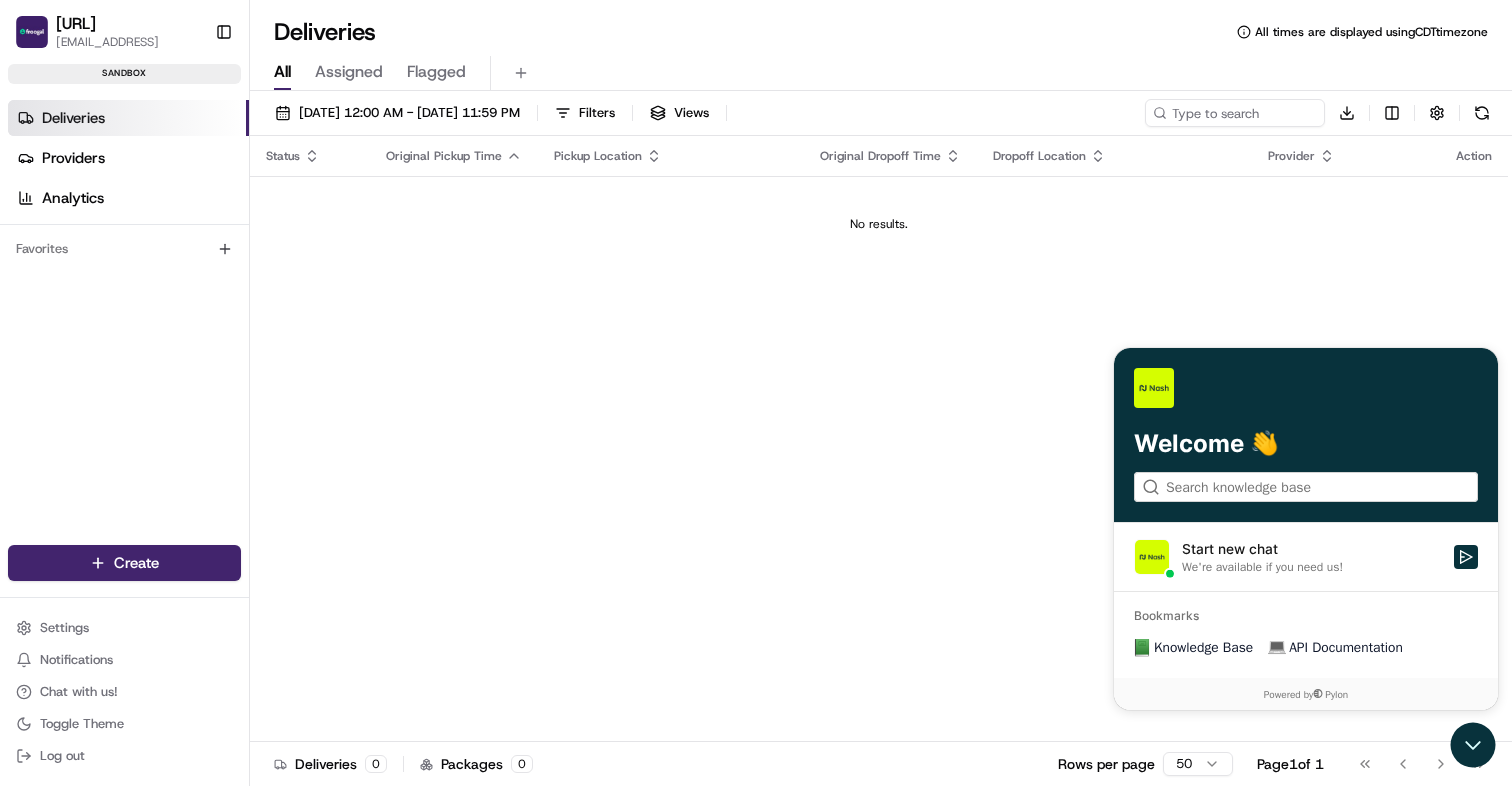 click on "Status Original Pickup Time Pickup Location Original Dropoff Time Dropoff Location Provider Action No results." at bounding box center (879, 439) 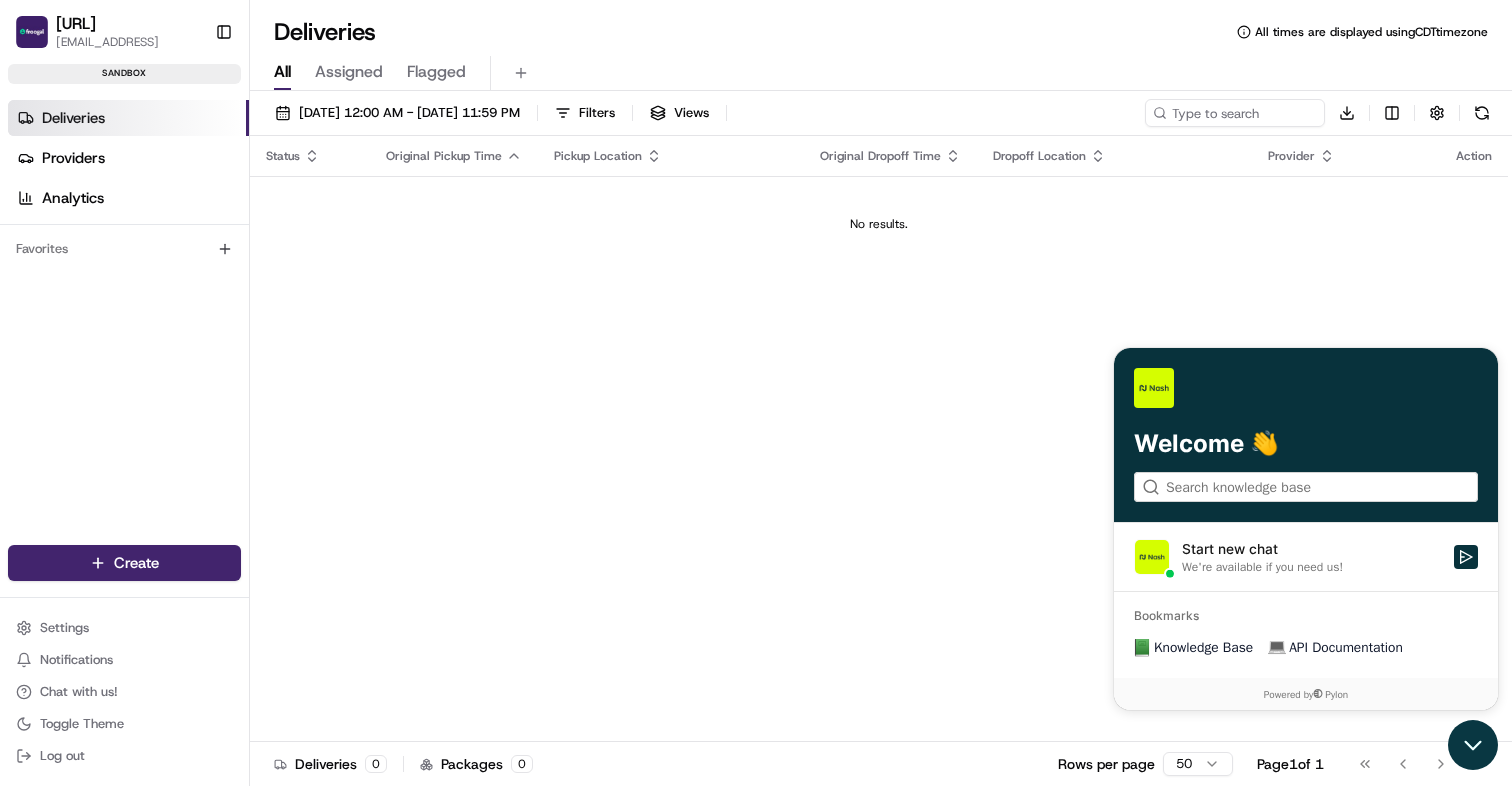 click 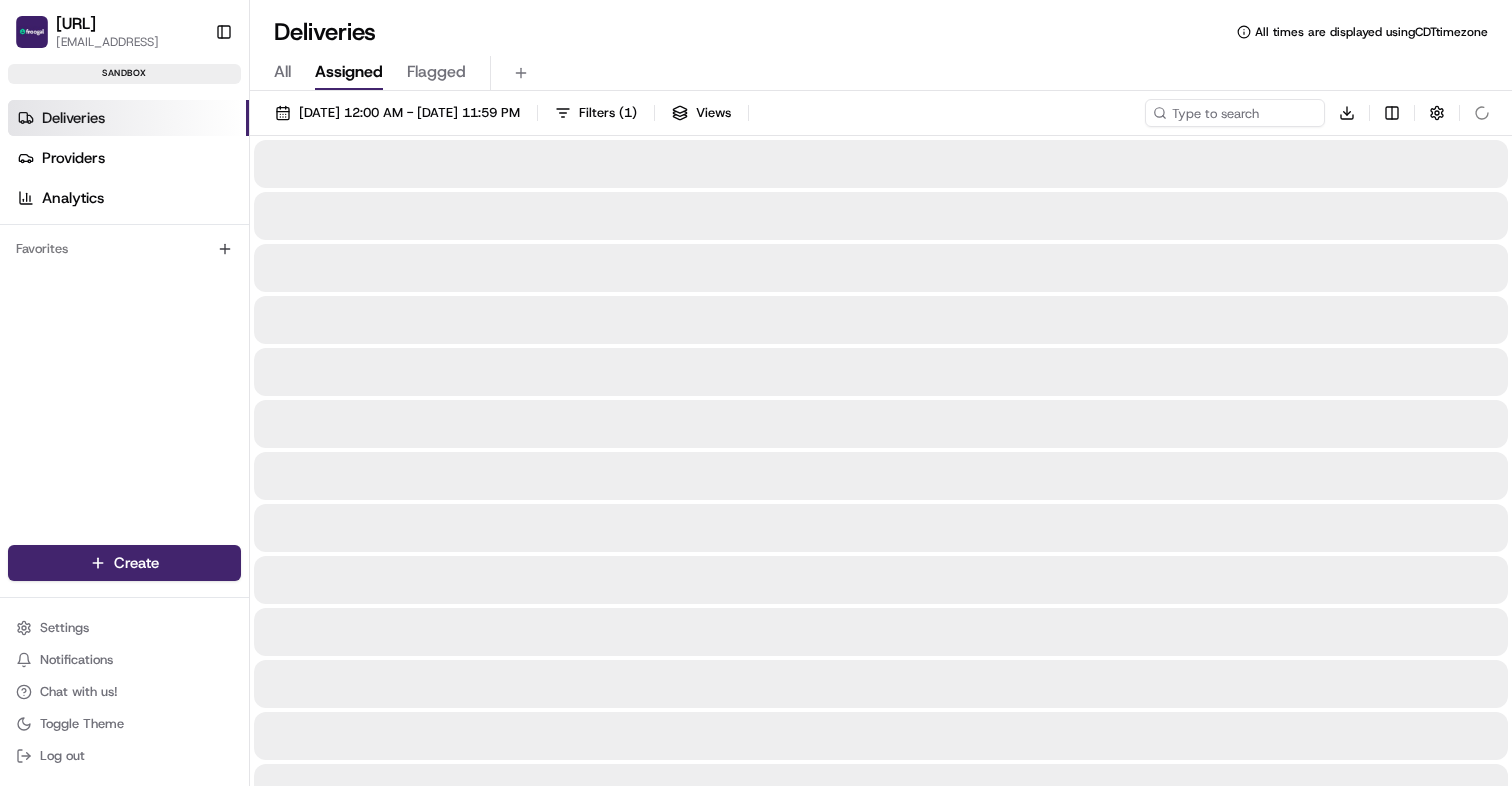 click on "Assigned" at bounding box center [349, 72] 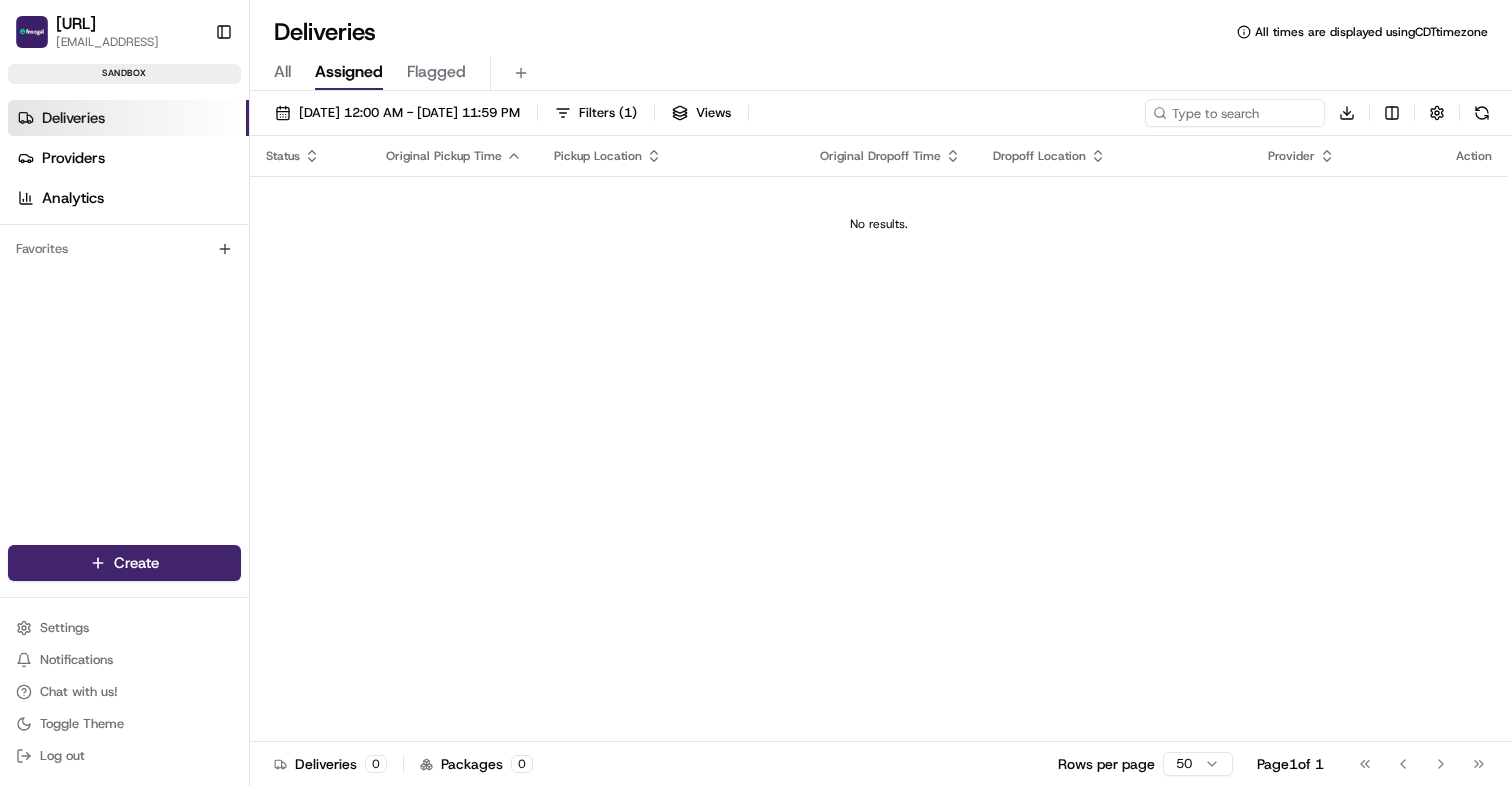 click on "All Assigned Flagged" at bounding box center (881, 73) 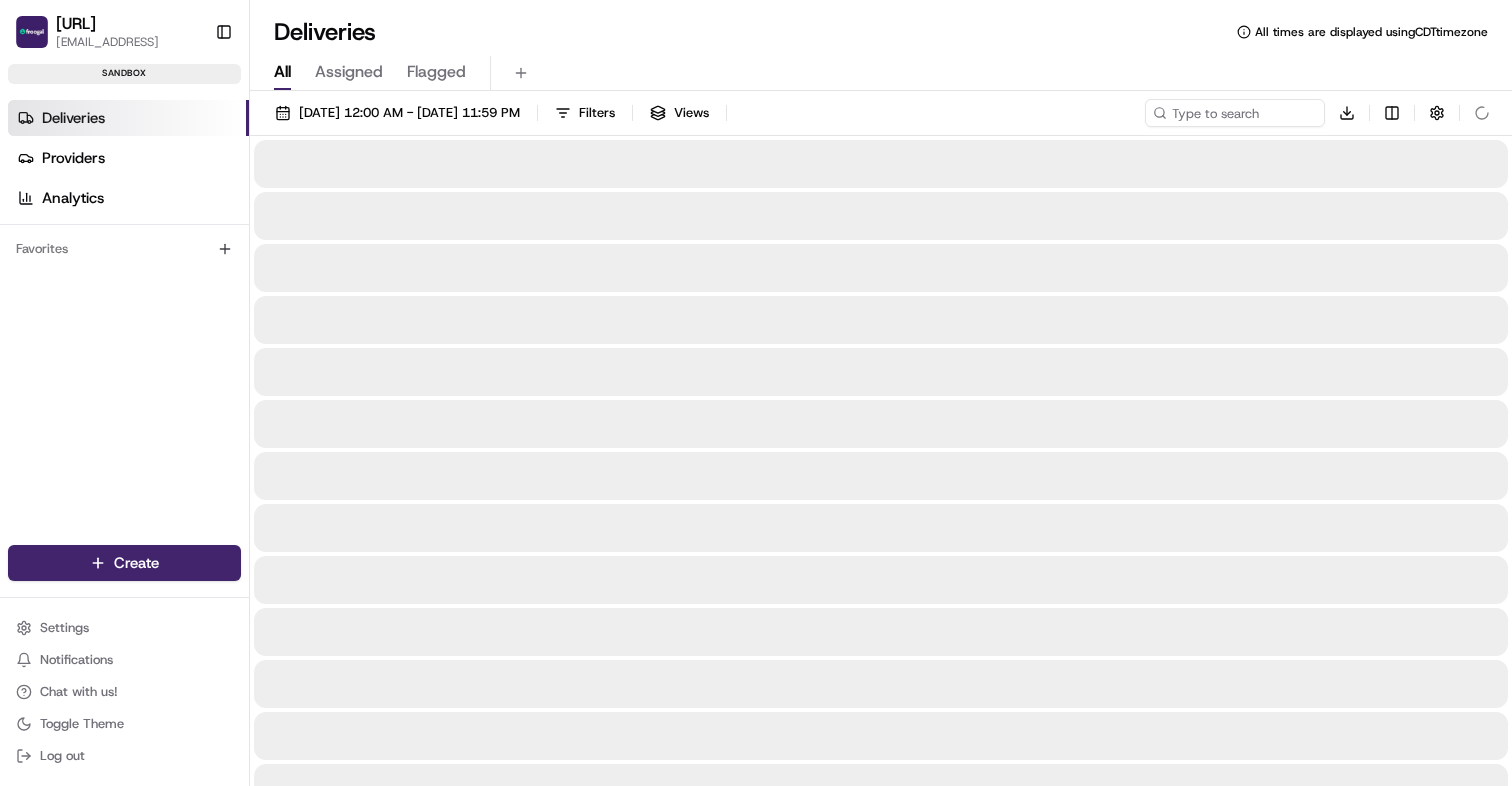 click on "All" at bounding box center (282, 72) 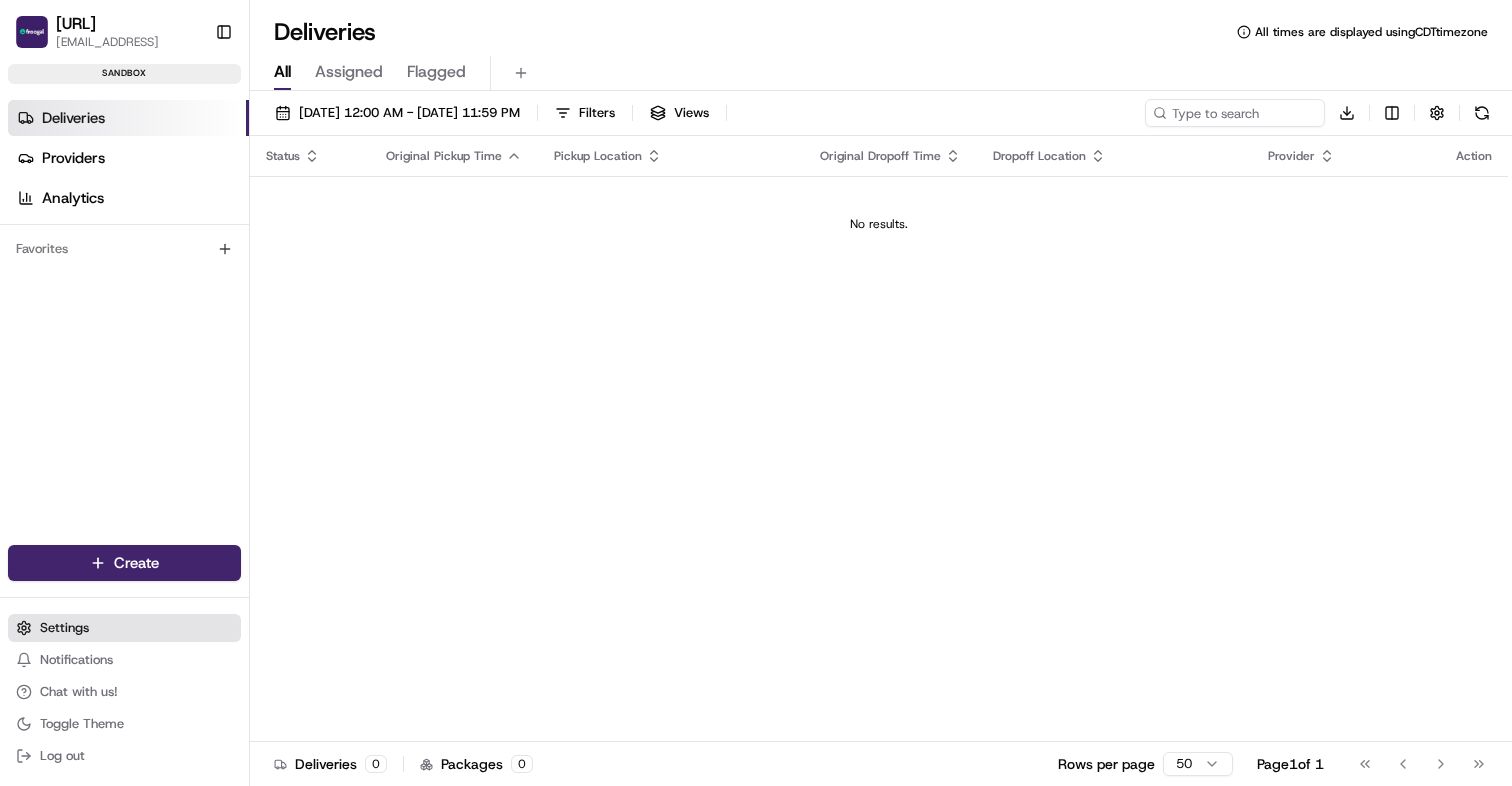 click on "Settings" at bounding box center (124, 628) 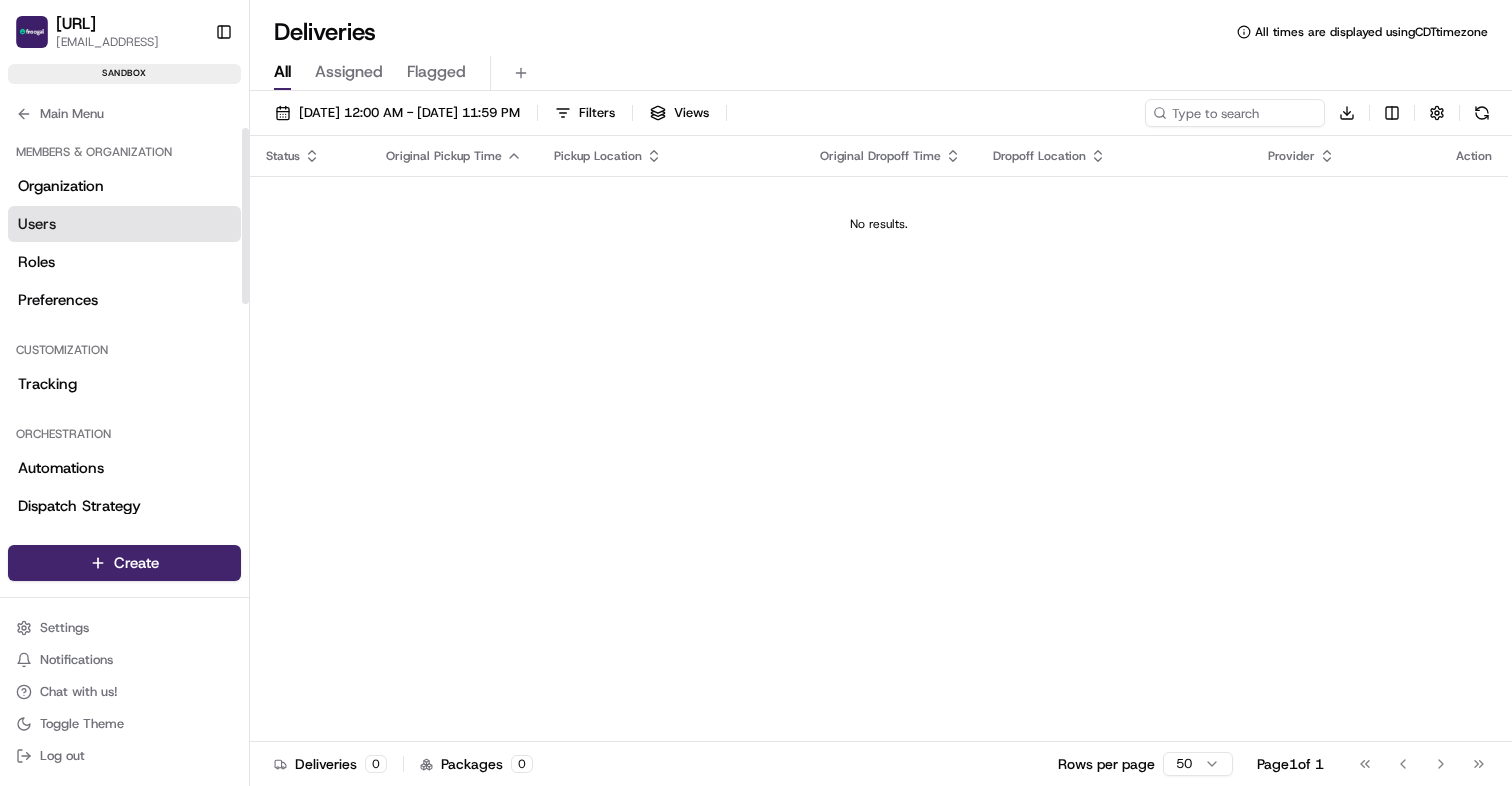 click on "Users" at bounding box center (124, 224) 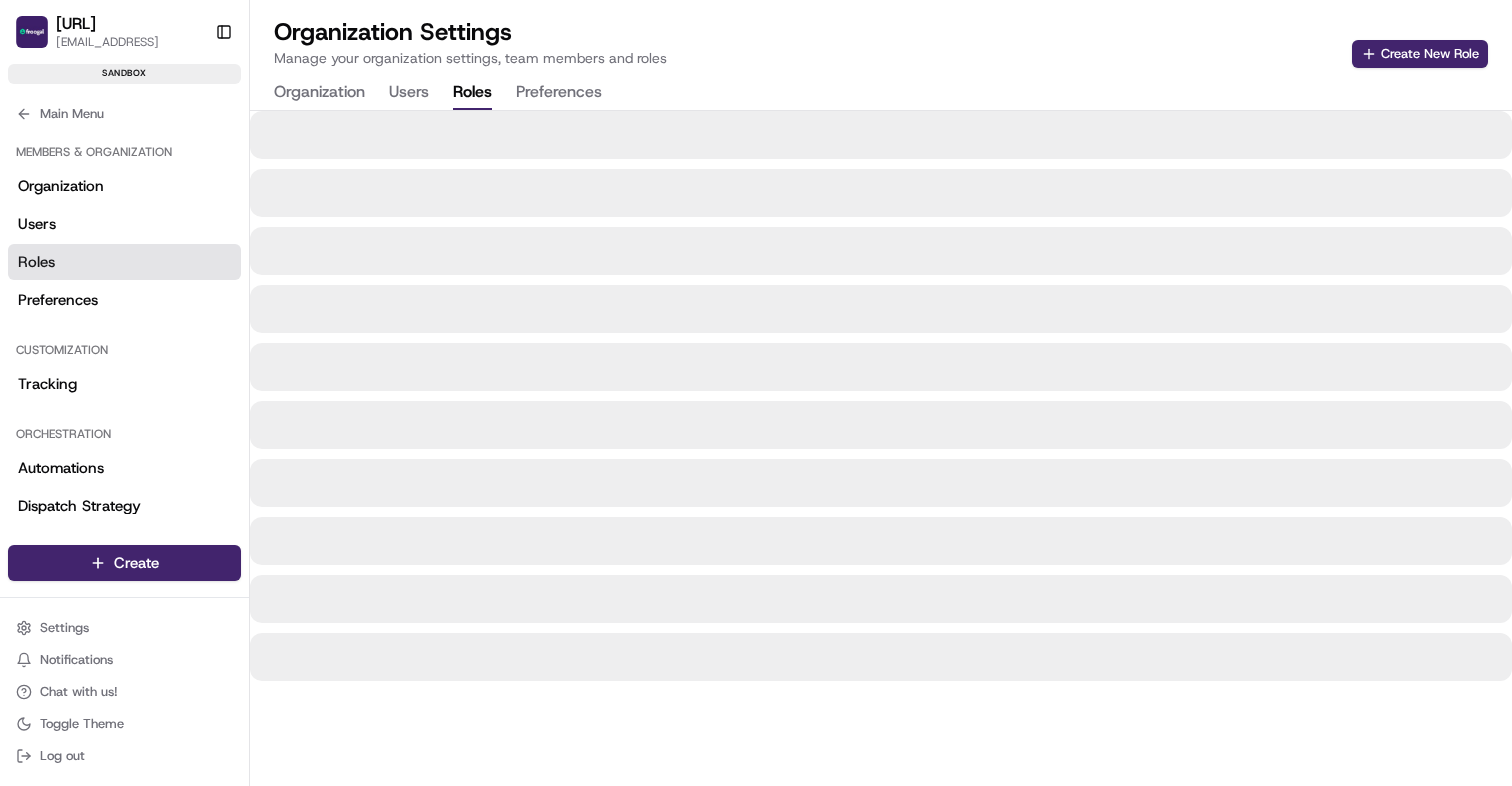 click on "Roles" at bounding box center [472, 93] 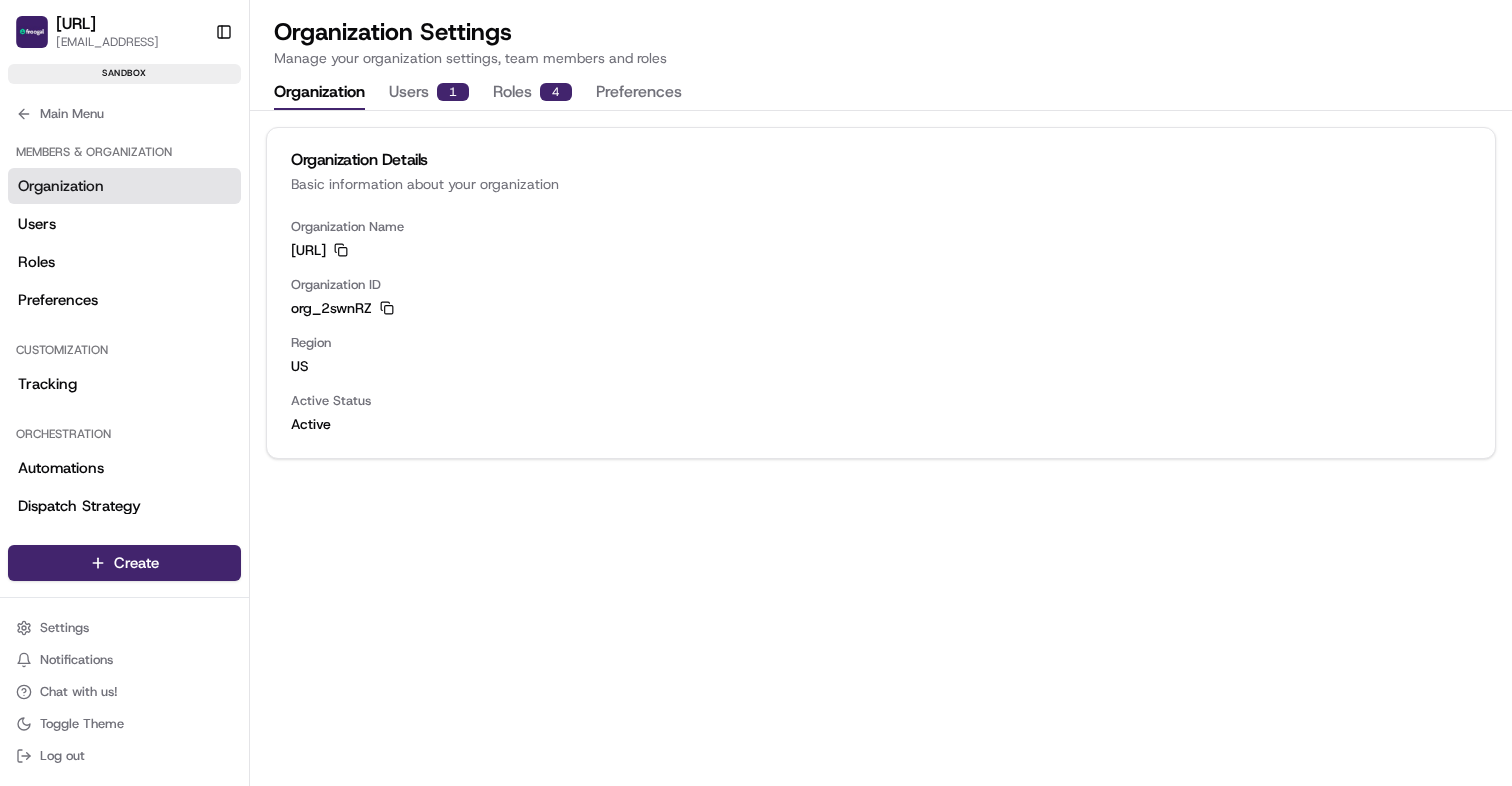 click on "Organization" at bounding box center [319, 93] 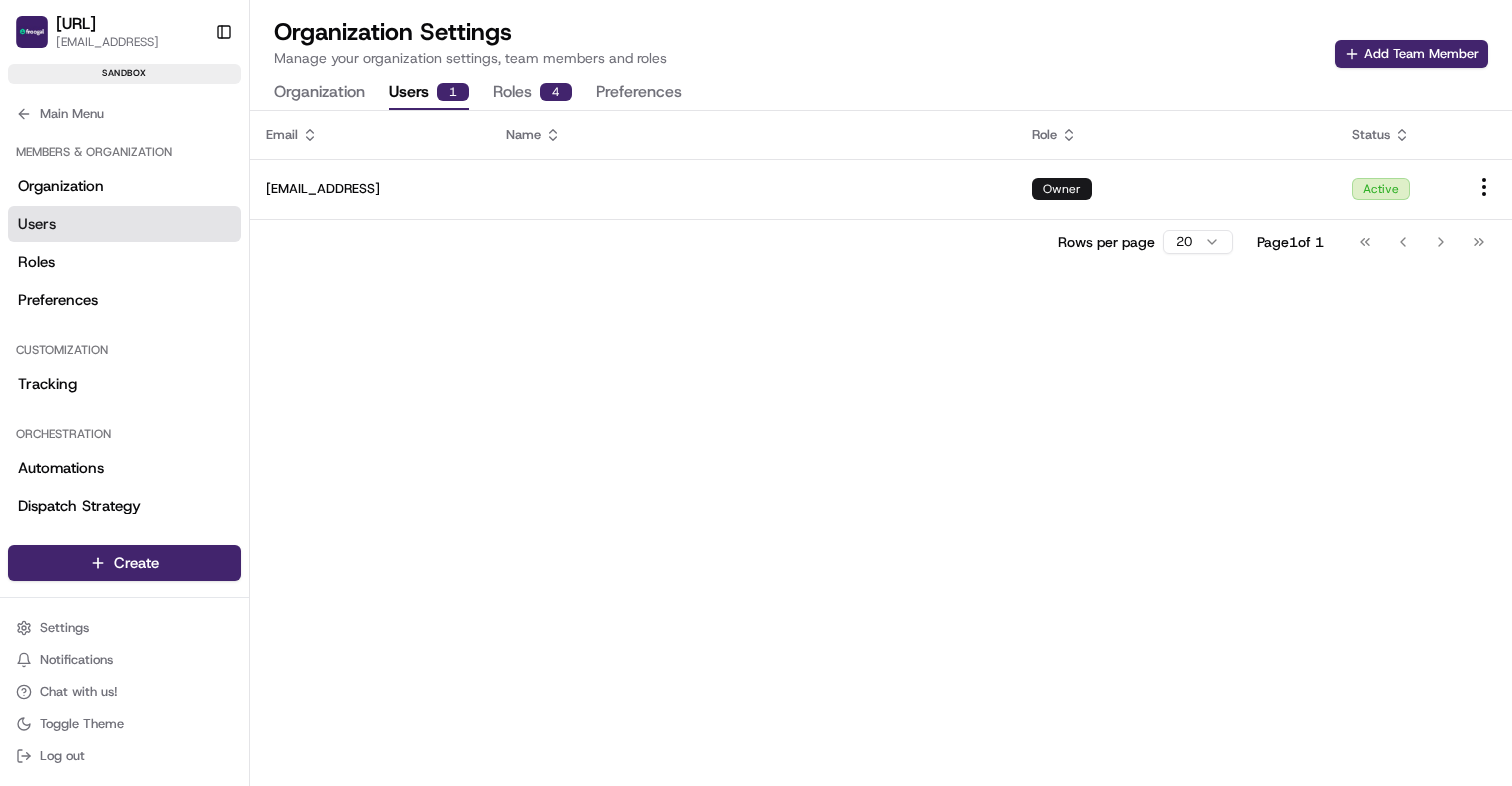 click on "Users 1" at bounding box center (429, 93) 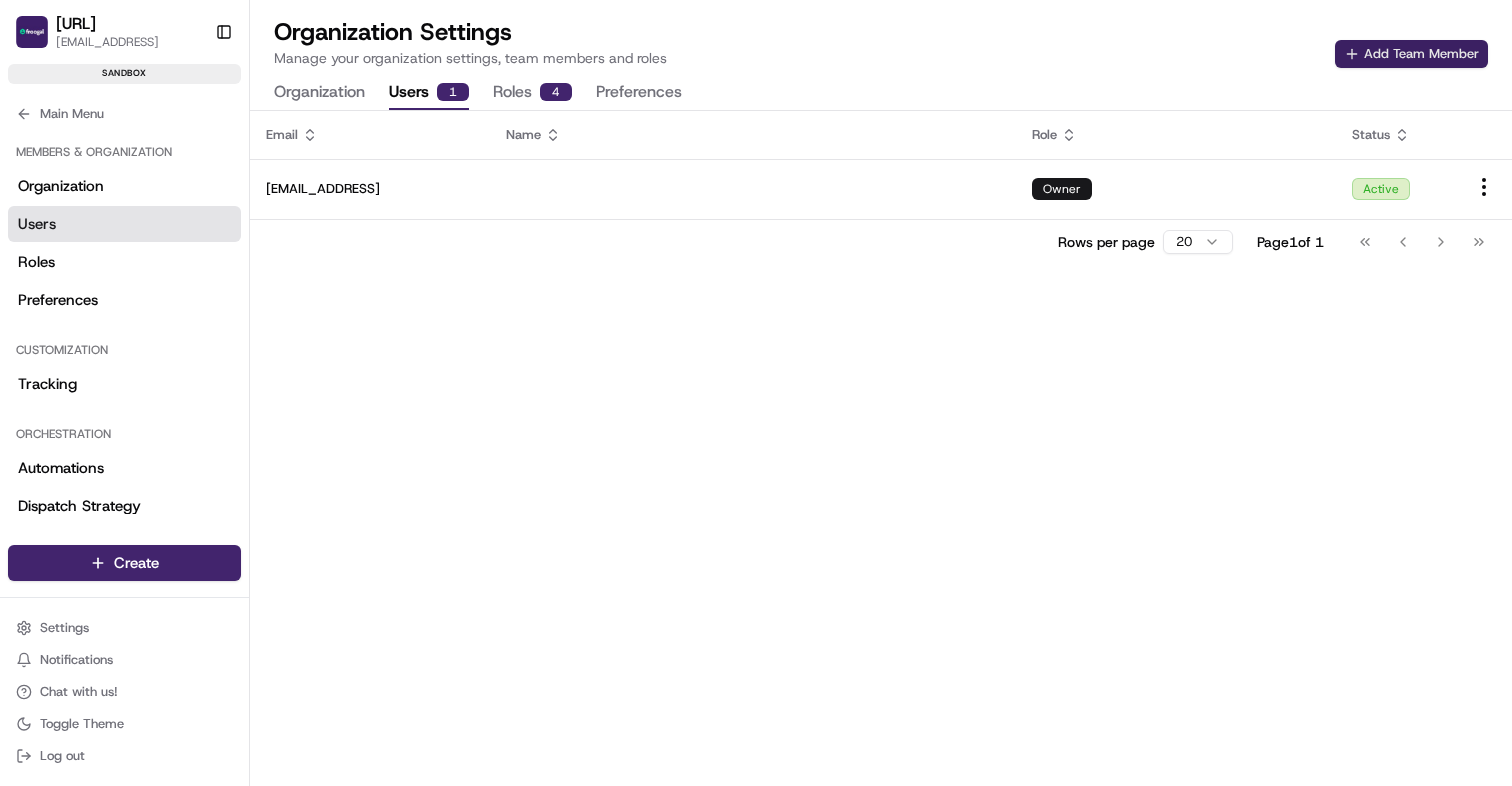 click on "Add Team Member" at bounding box center [1411, 54] 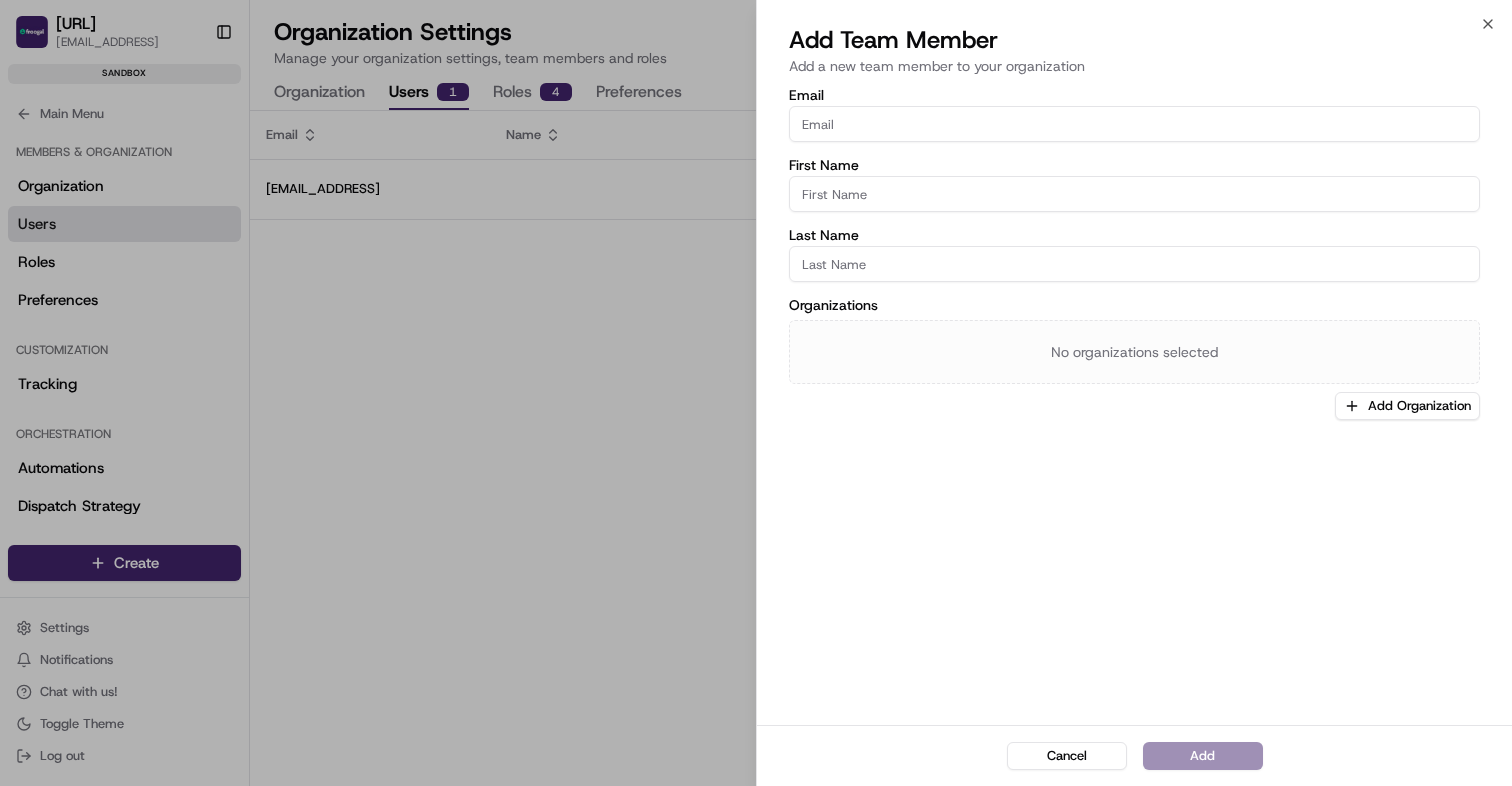 click on "Email" at bounding box center (1134, 124) 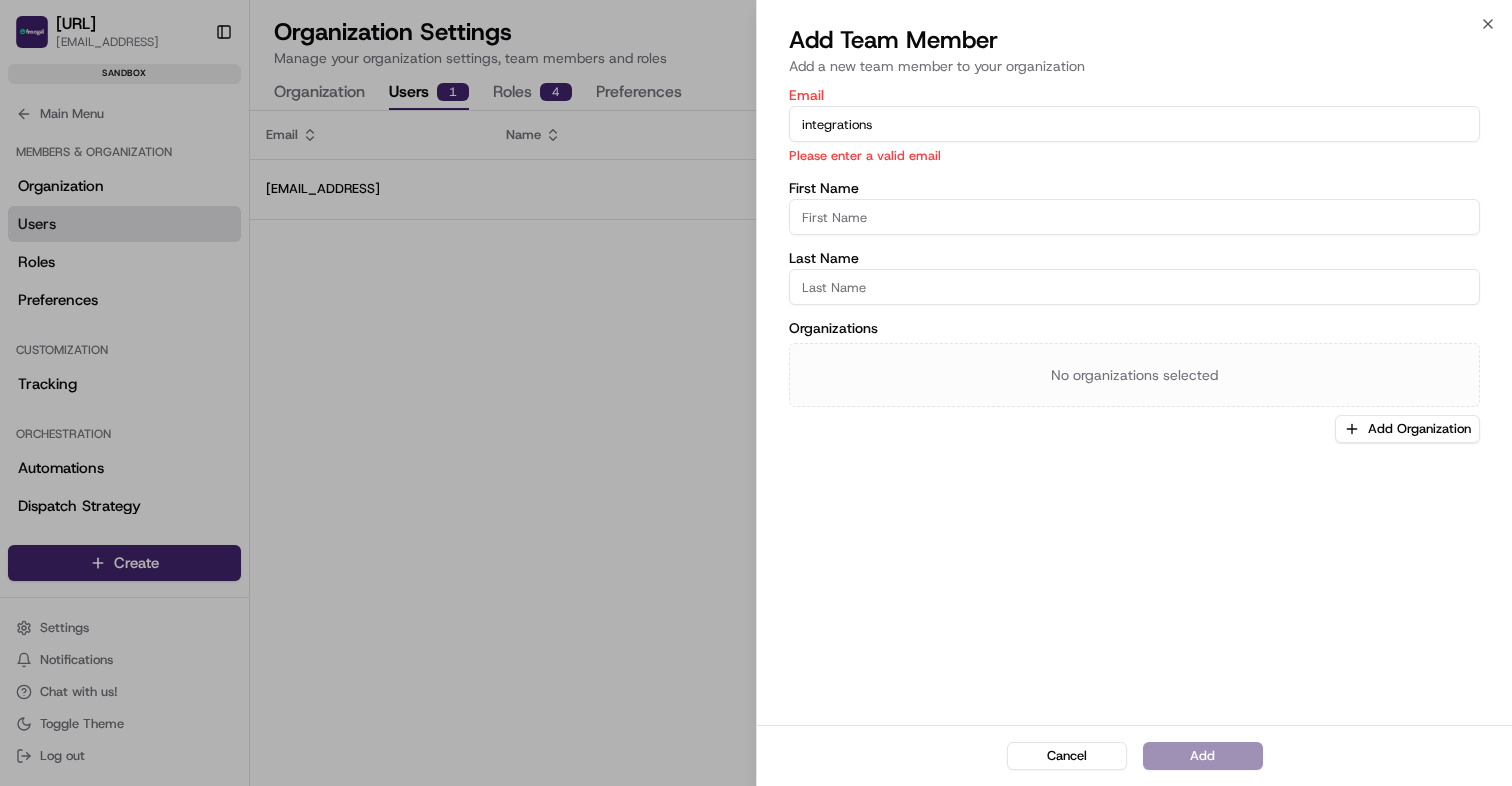 type on "[EMAIL_ADDRESS]" 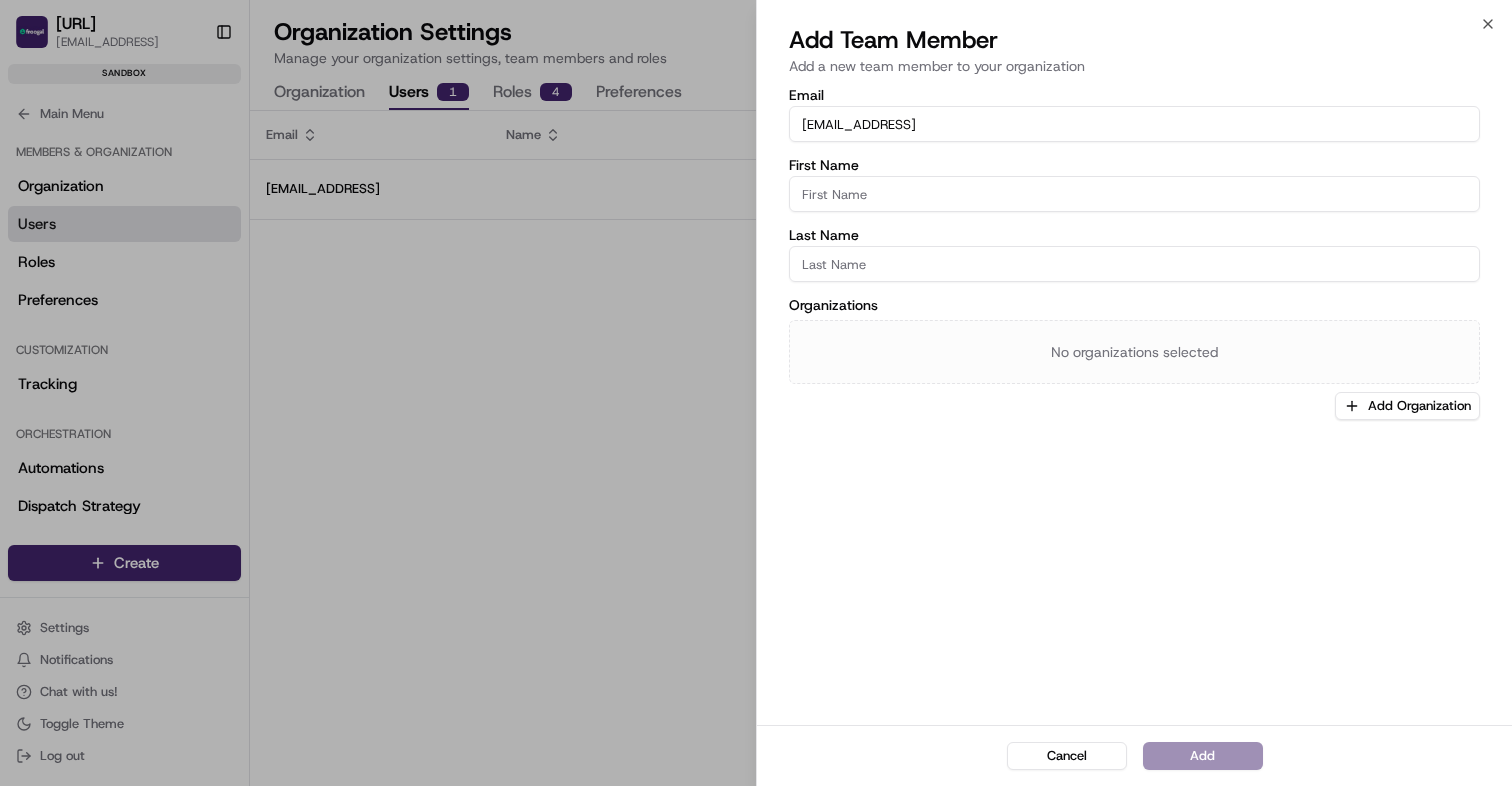 click on "First Name" at bounding box center (1134, 194) 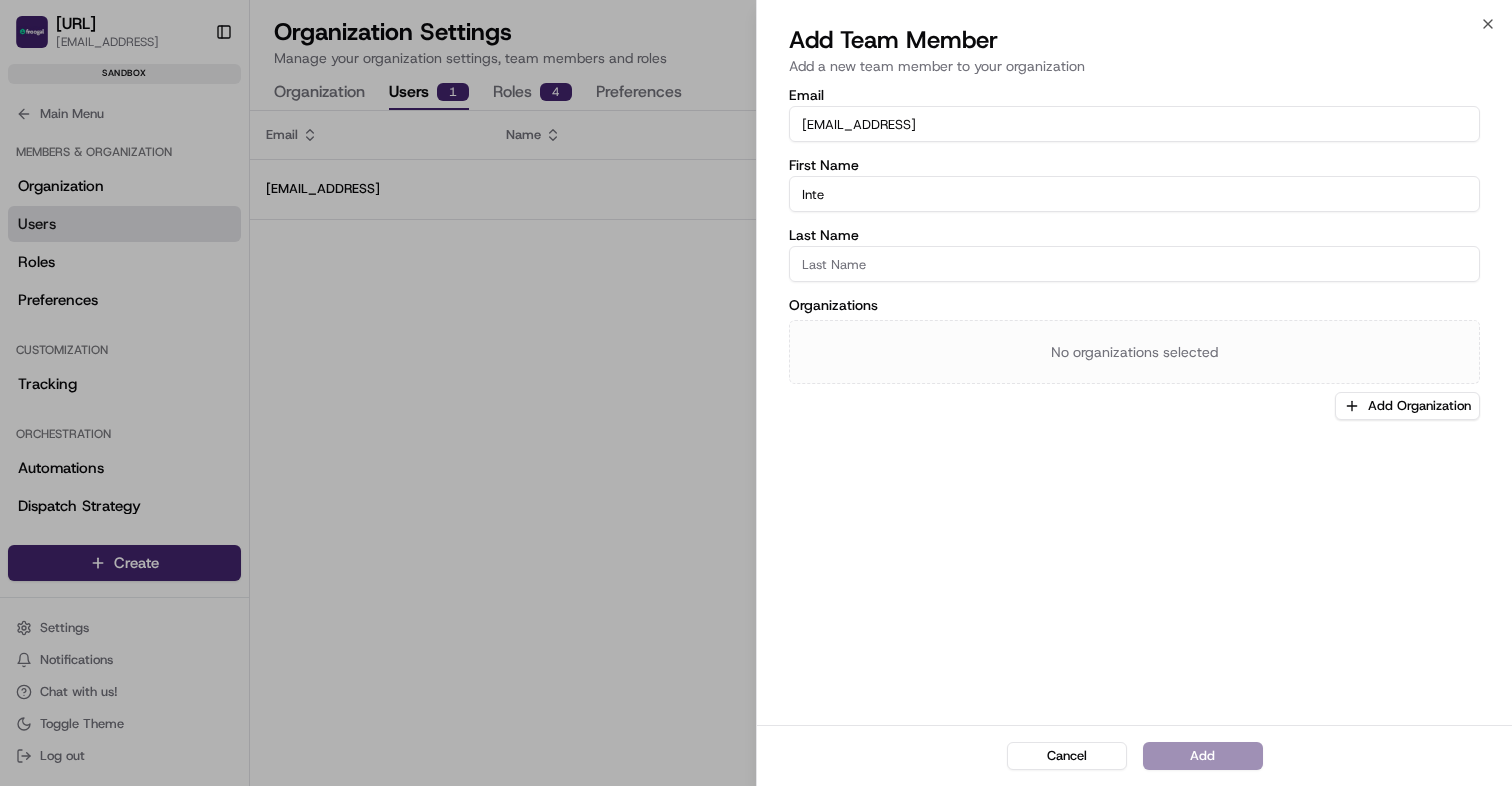 type on "Integrations" 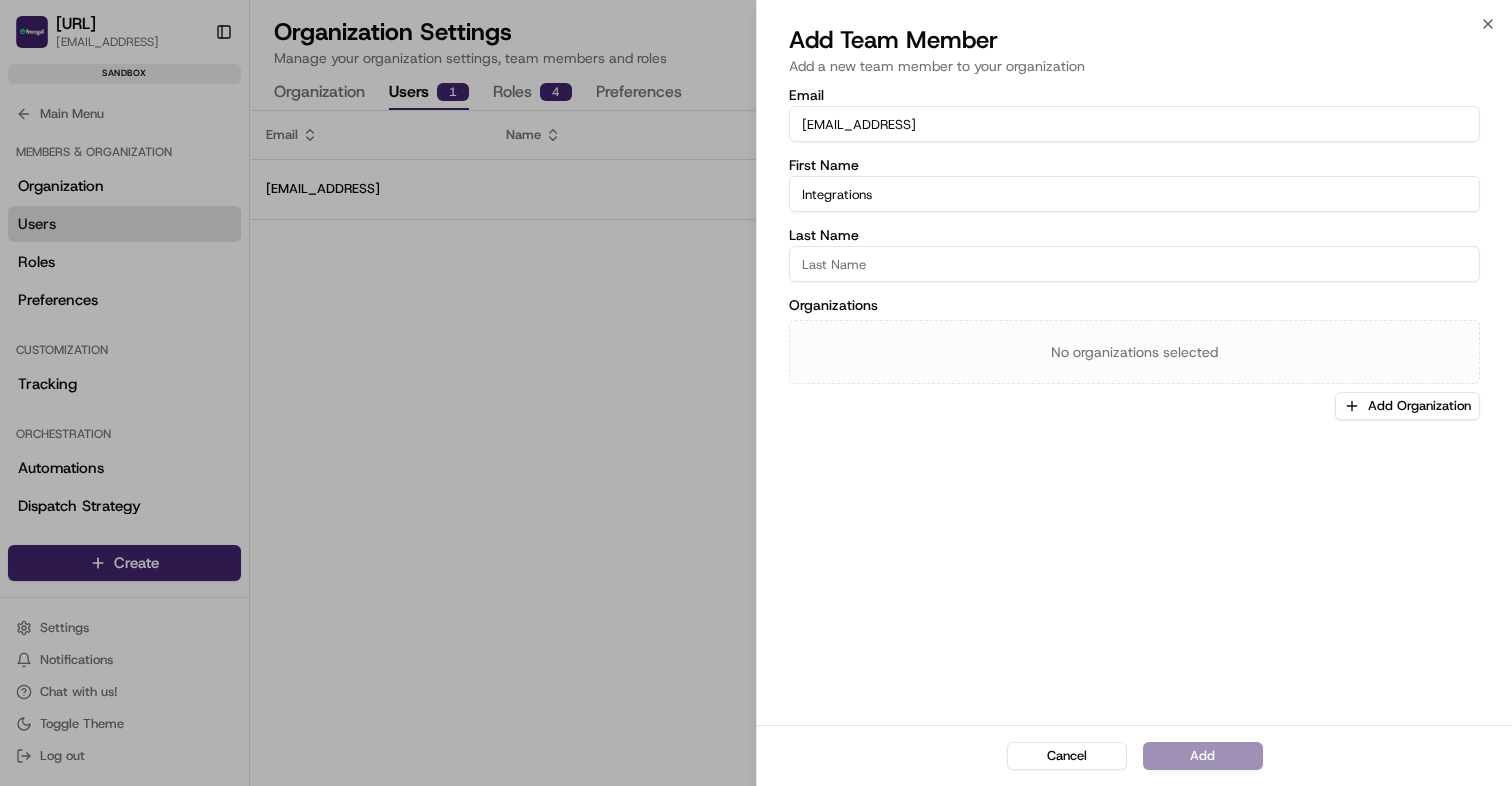 click on "Last Name" at bounding box center (1134, 264) 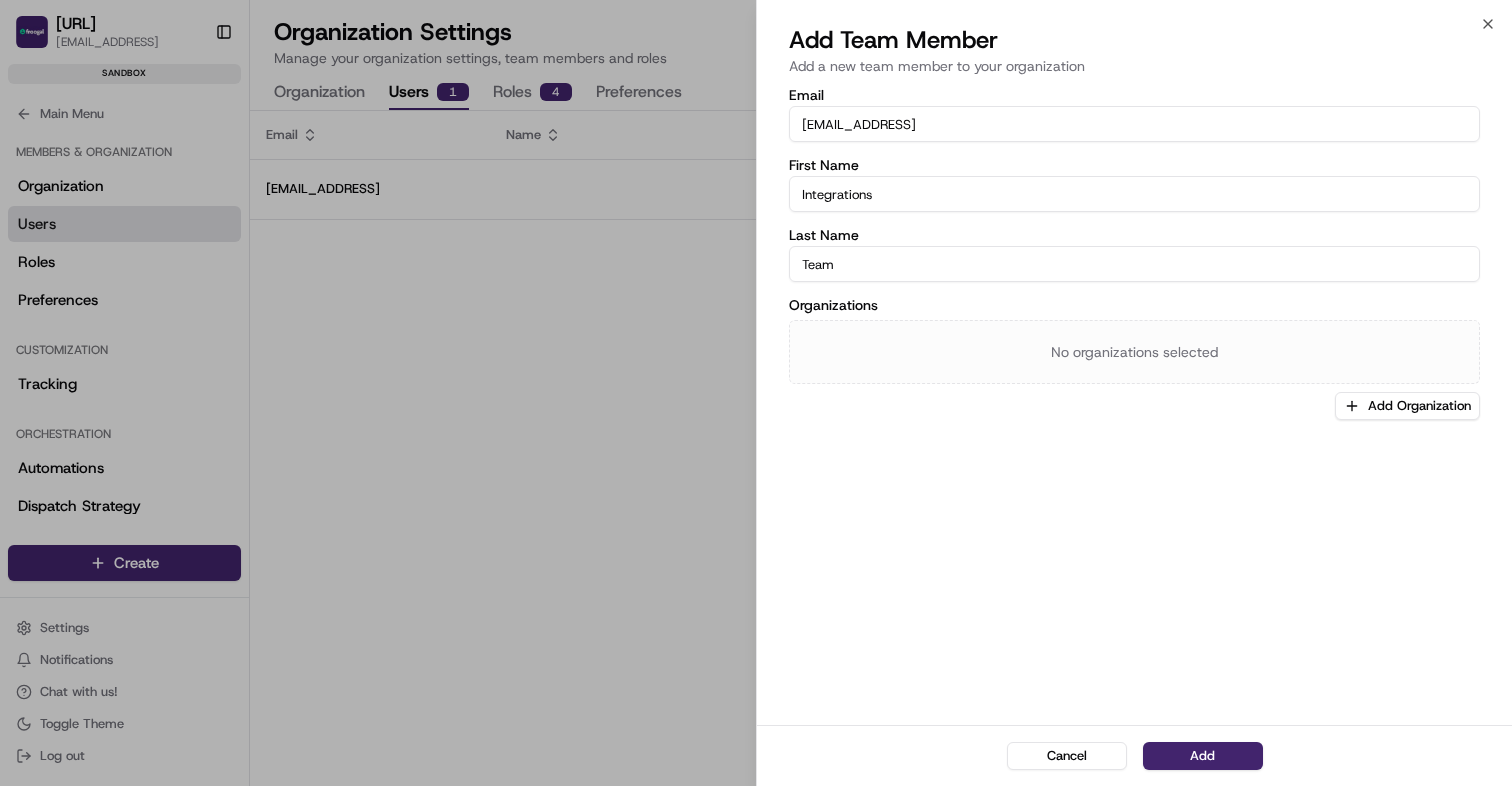 type on "Team" 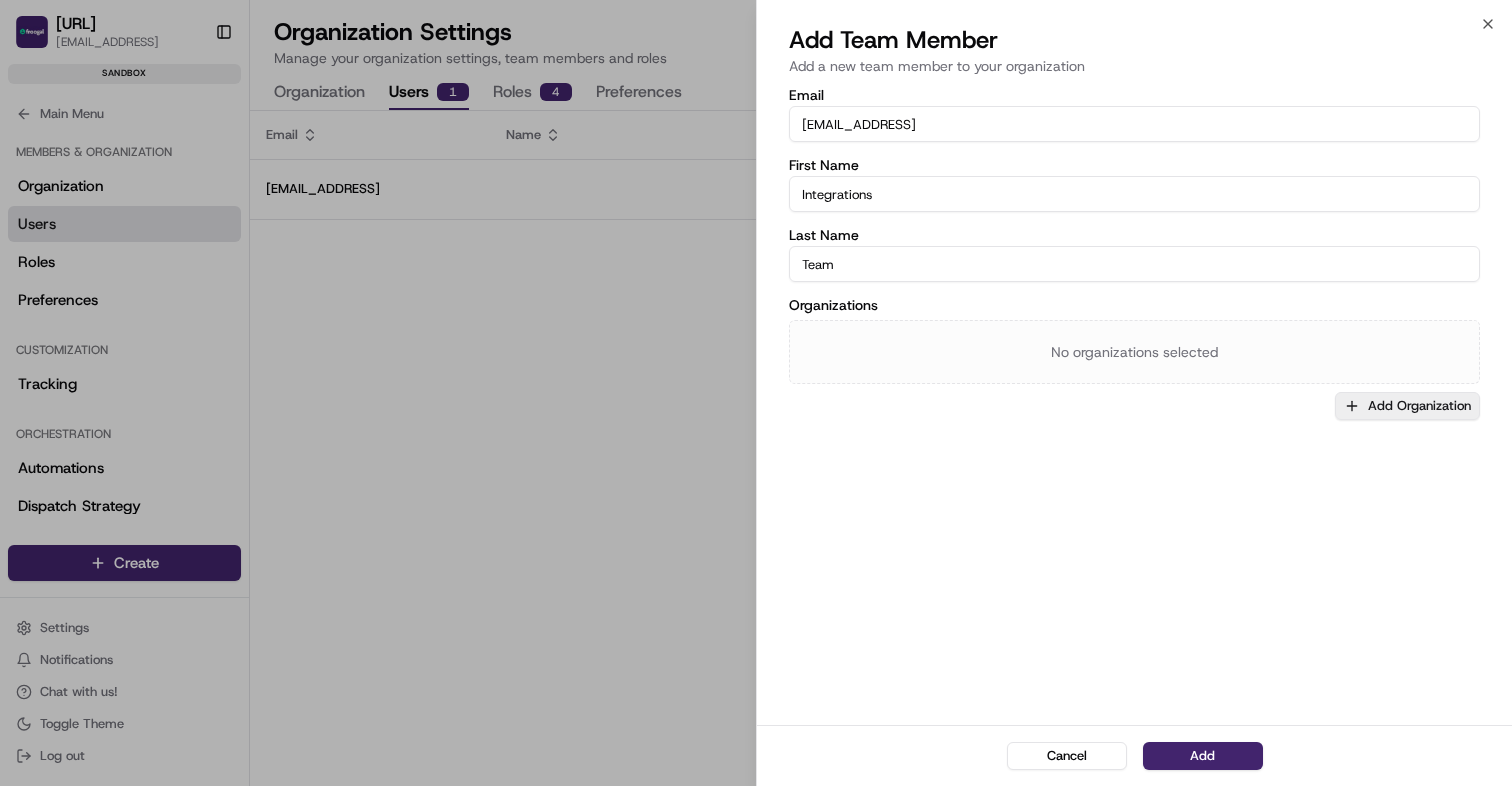 click on "Add Organization" at bounding box center (1407, 406) 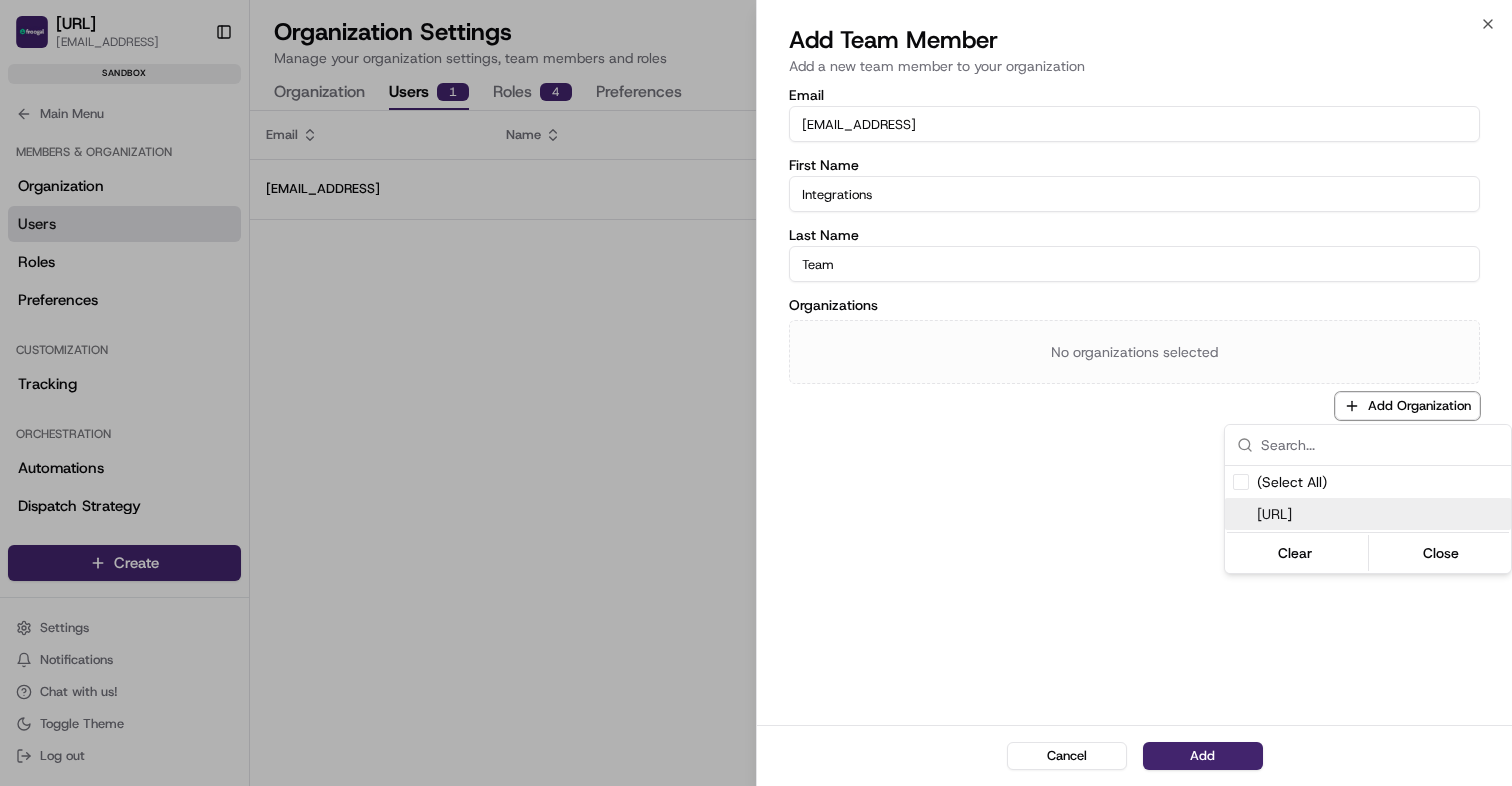 click on "[URL]" at bounding box center (1380, 514) 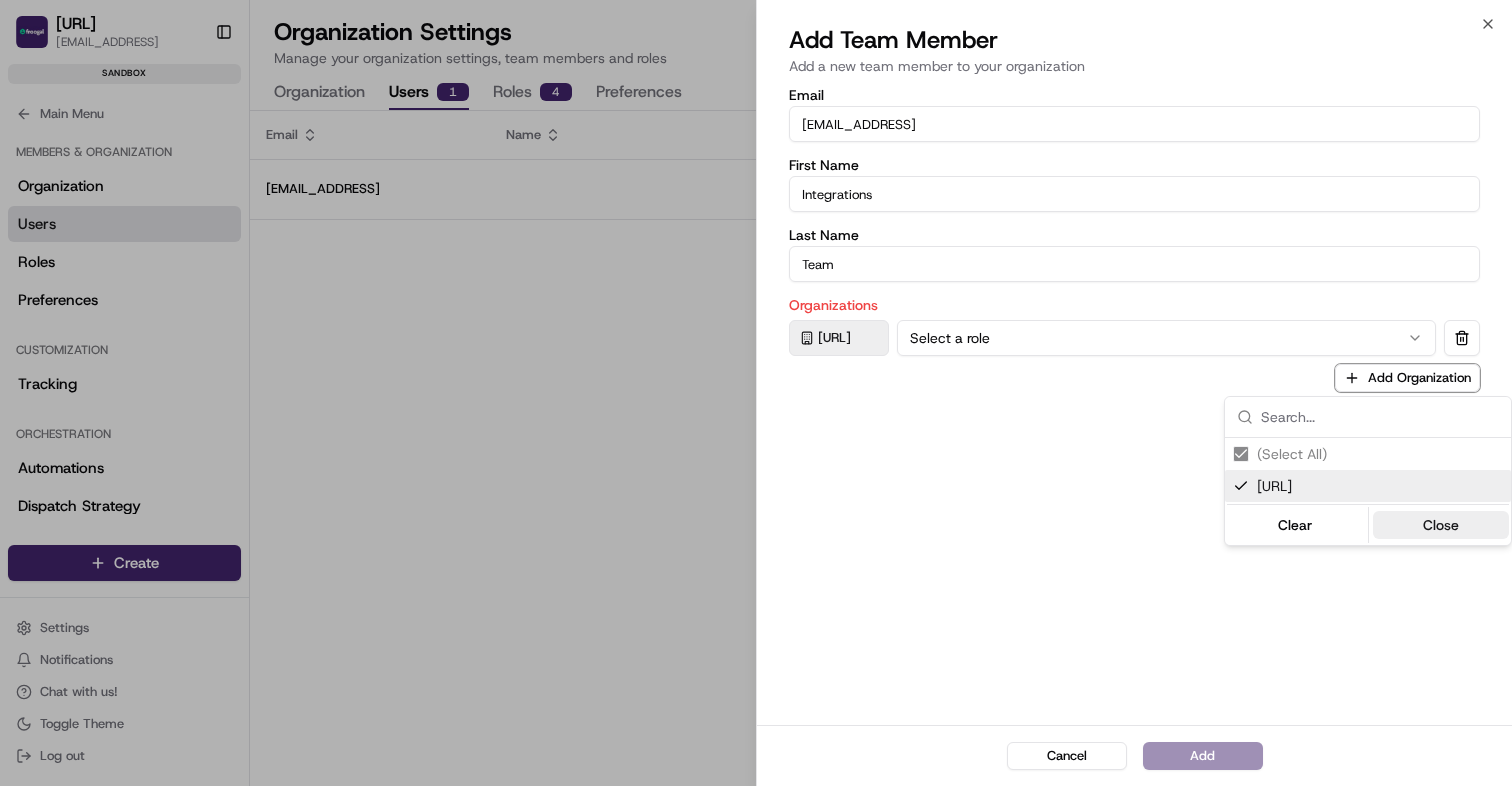 click on "Close" at bounding box center (1441, 525) 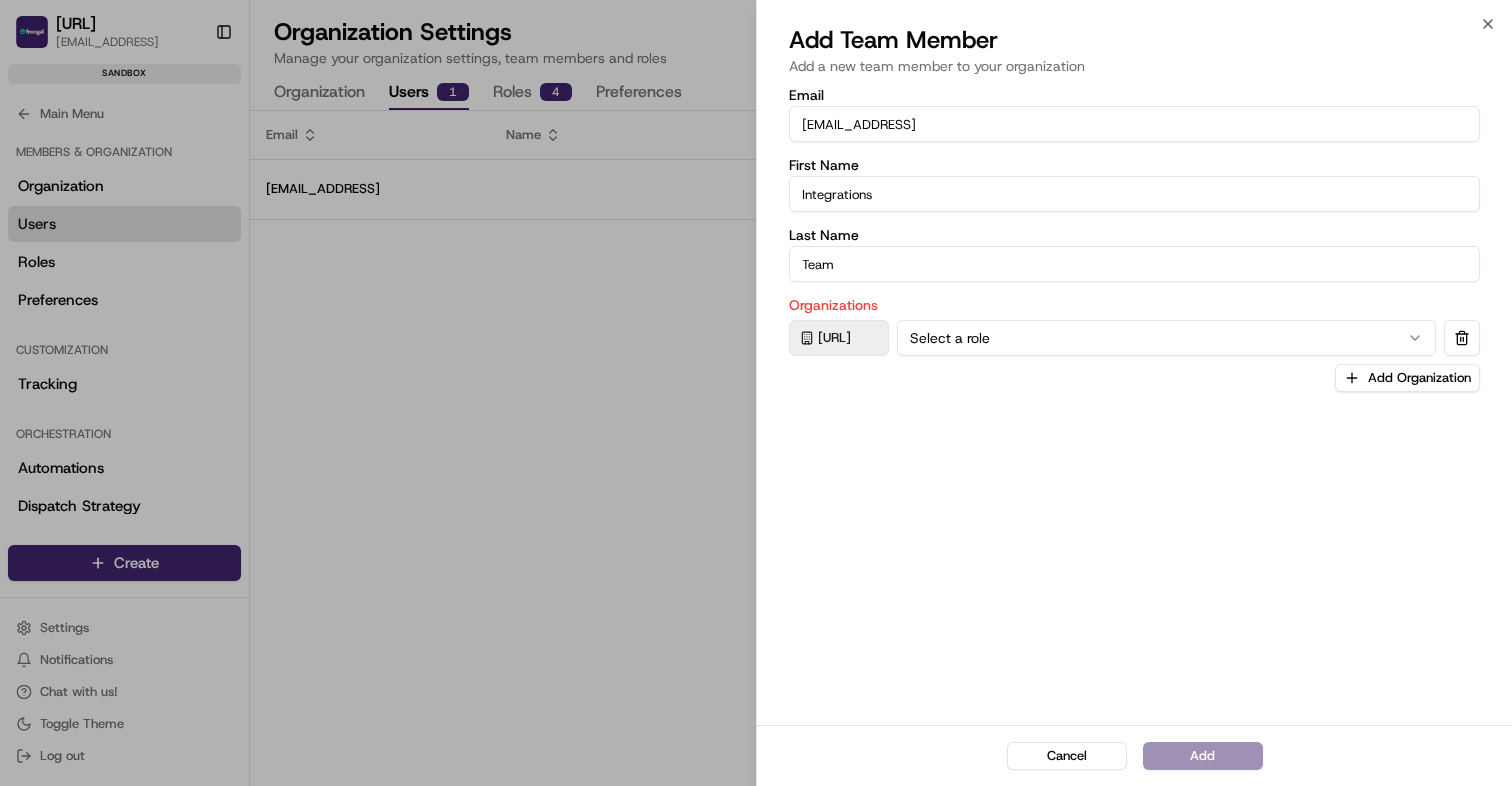 click on "Select a role" at bounding box center [1166, 338] 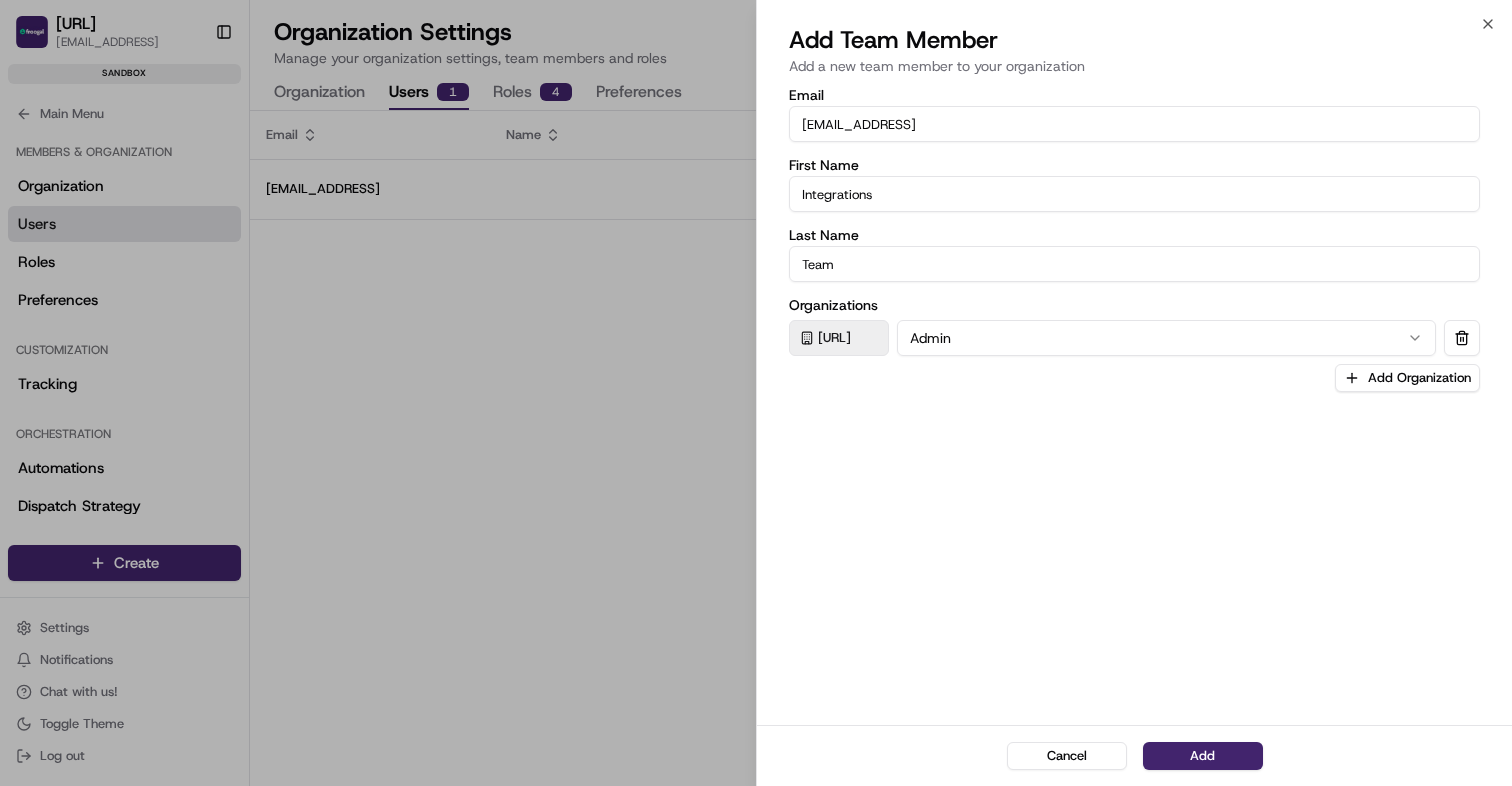 click on "Email [EMAIL_ADDRESS] First Name Integrations Last Name Team Organizations [URL] Admin Add Organization" at bounding box center (1134, 404) 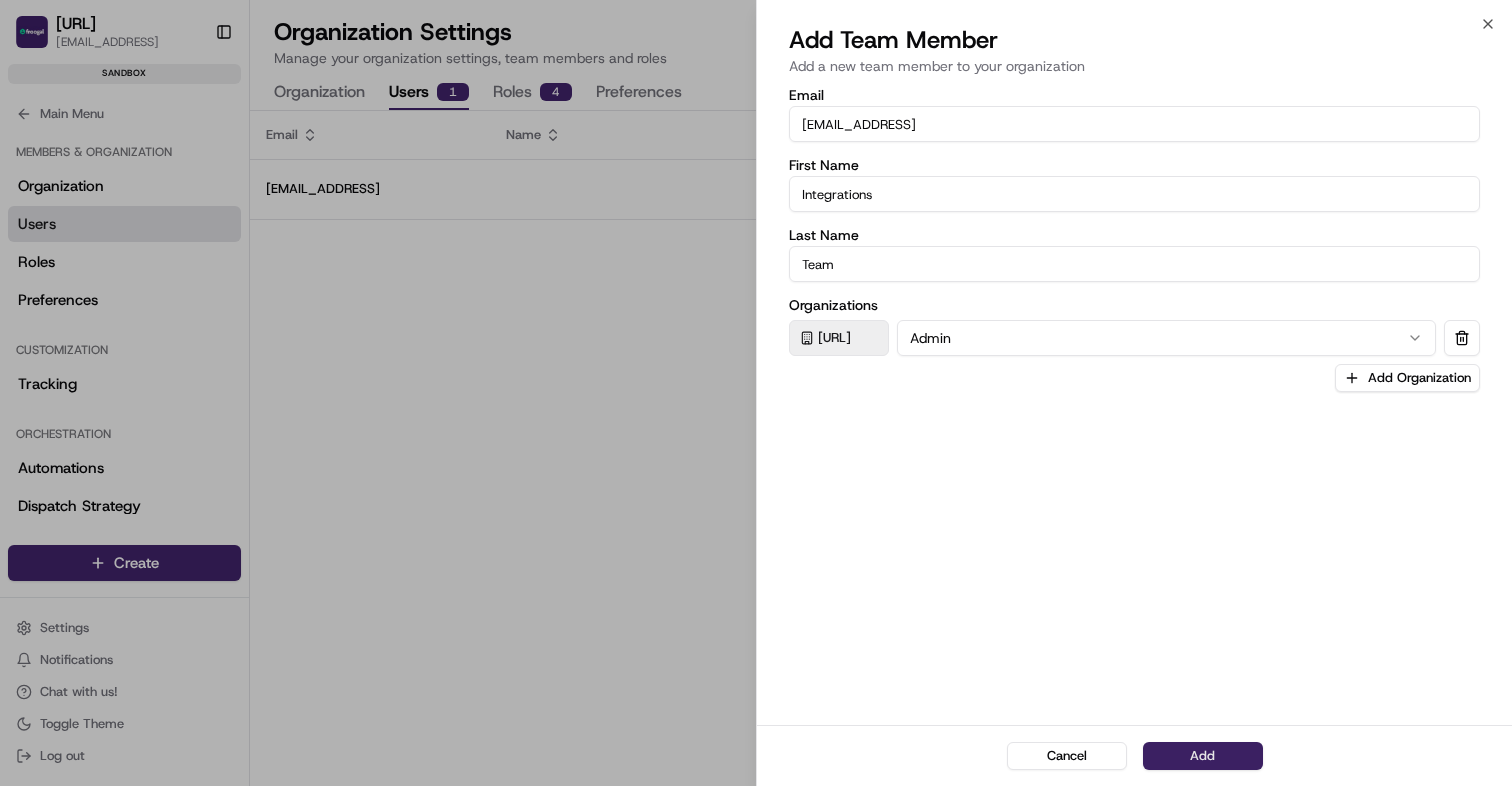 click on "Add" at bounding box center (1203, 756) 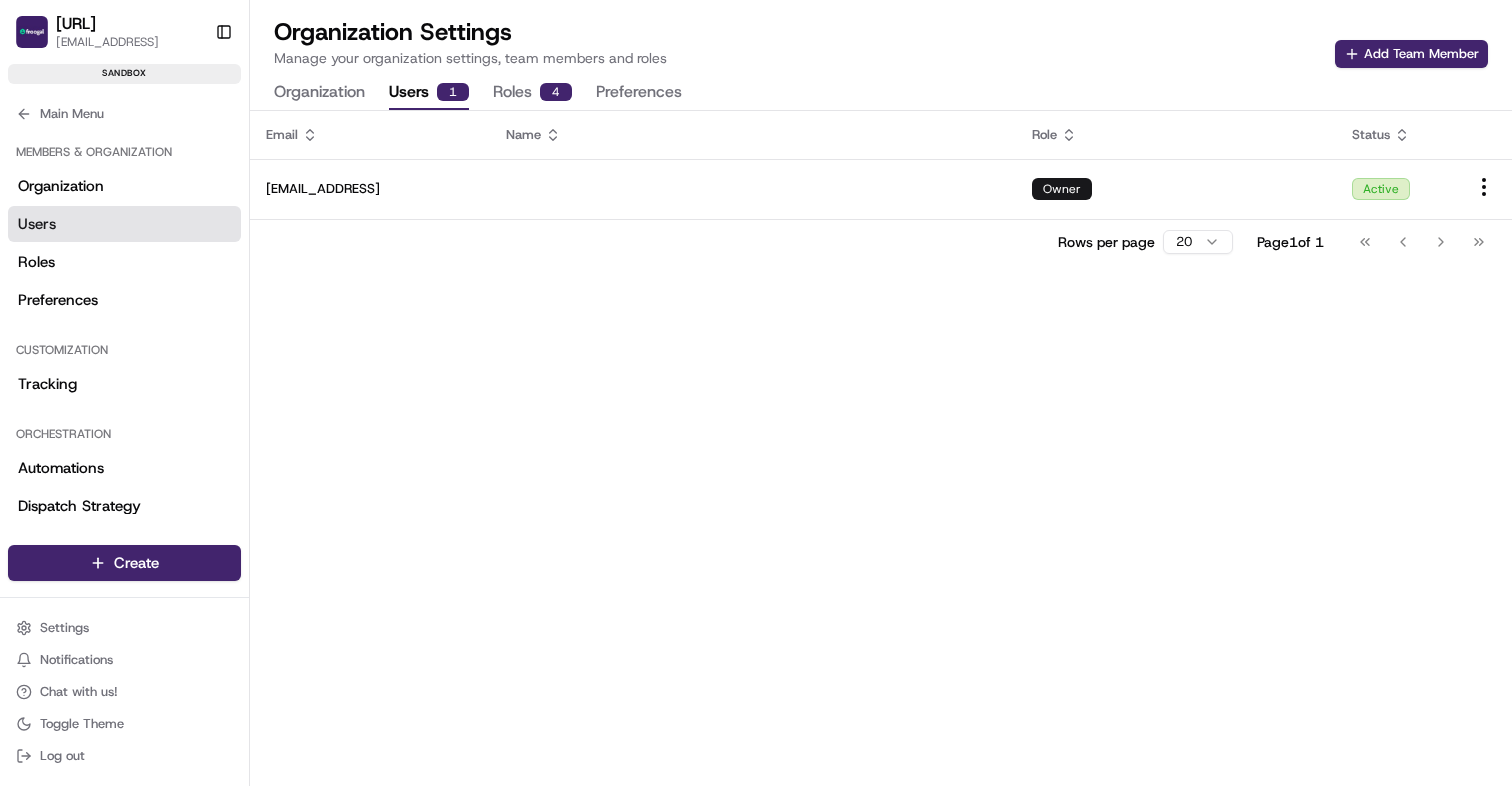 click on "Roles 4" at bounding box center (532, 93) 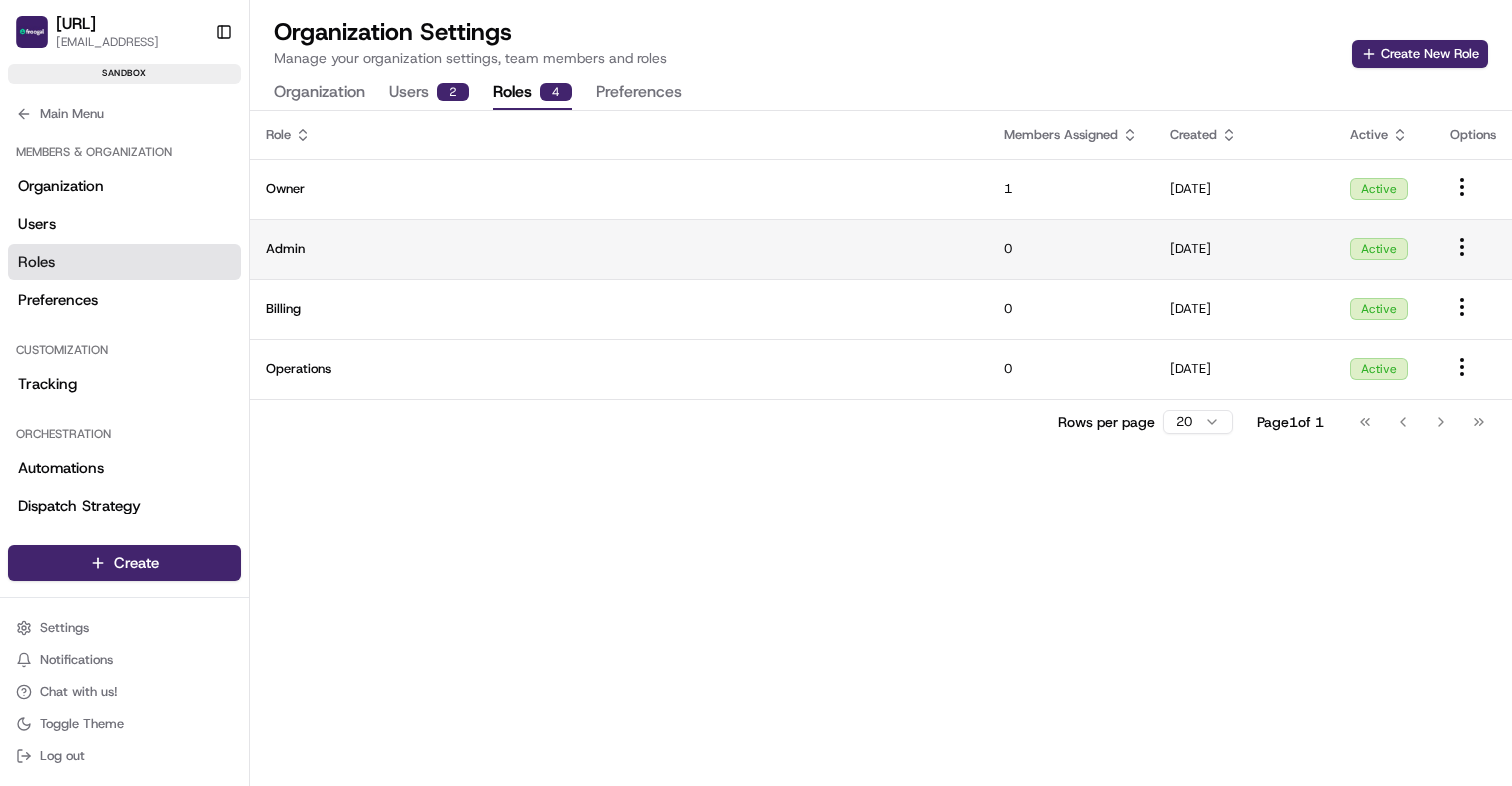 click on "Admin" at bounding box center (619, 249) 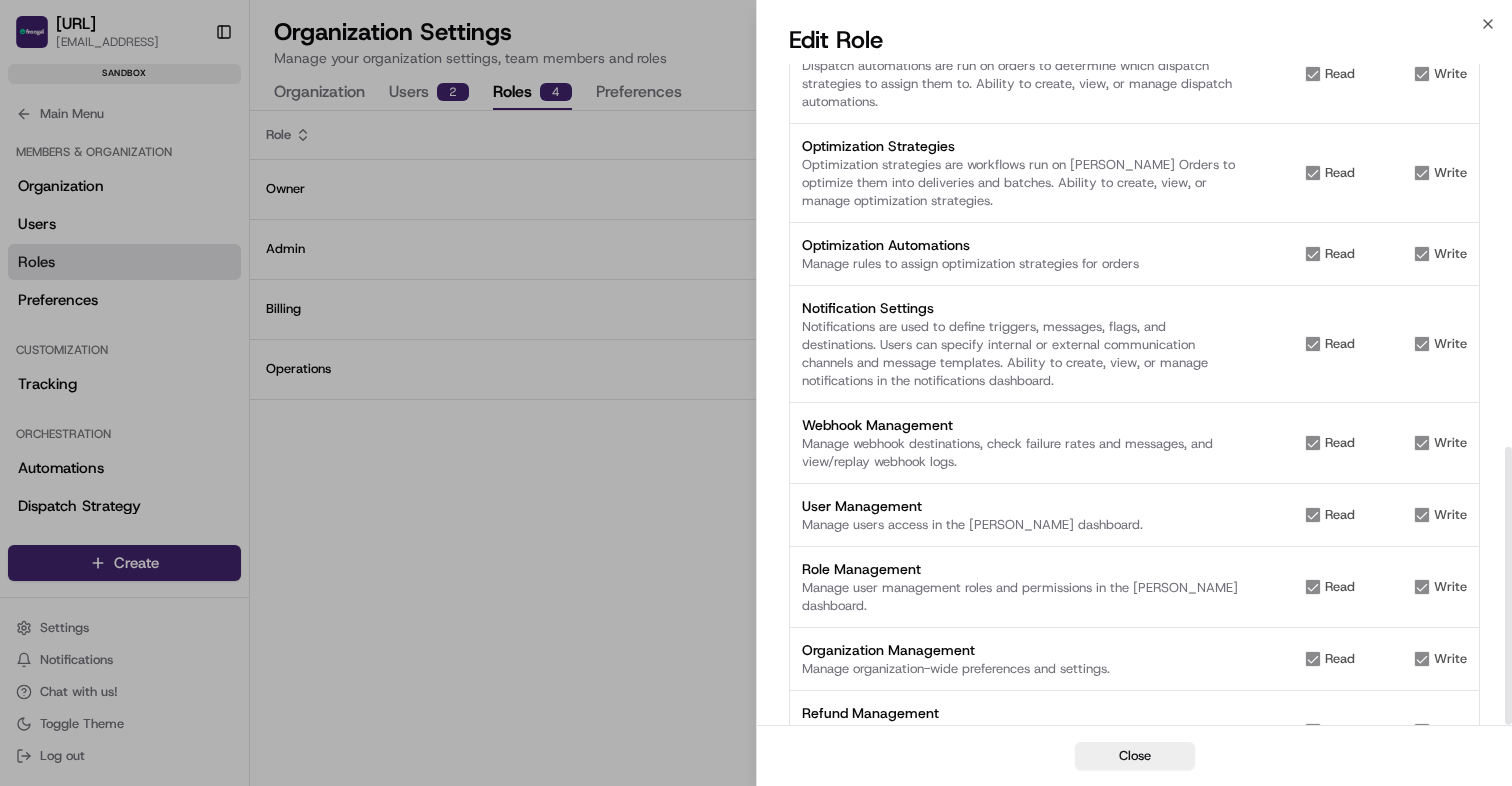 scroll, scrollTop: 909, scrollLeft: 0, axis: vertical 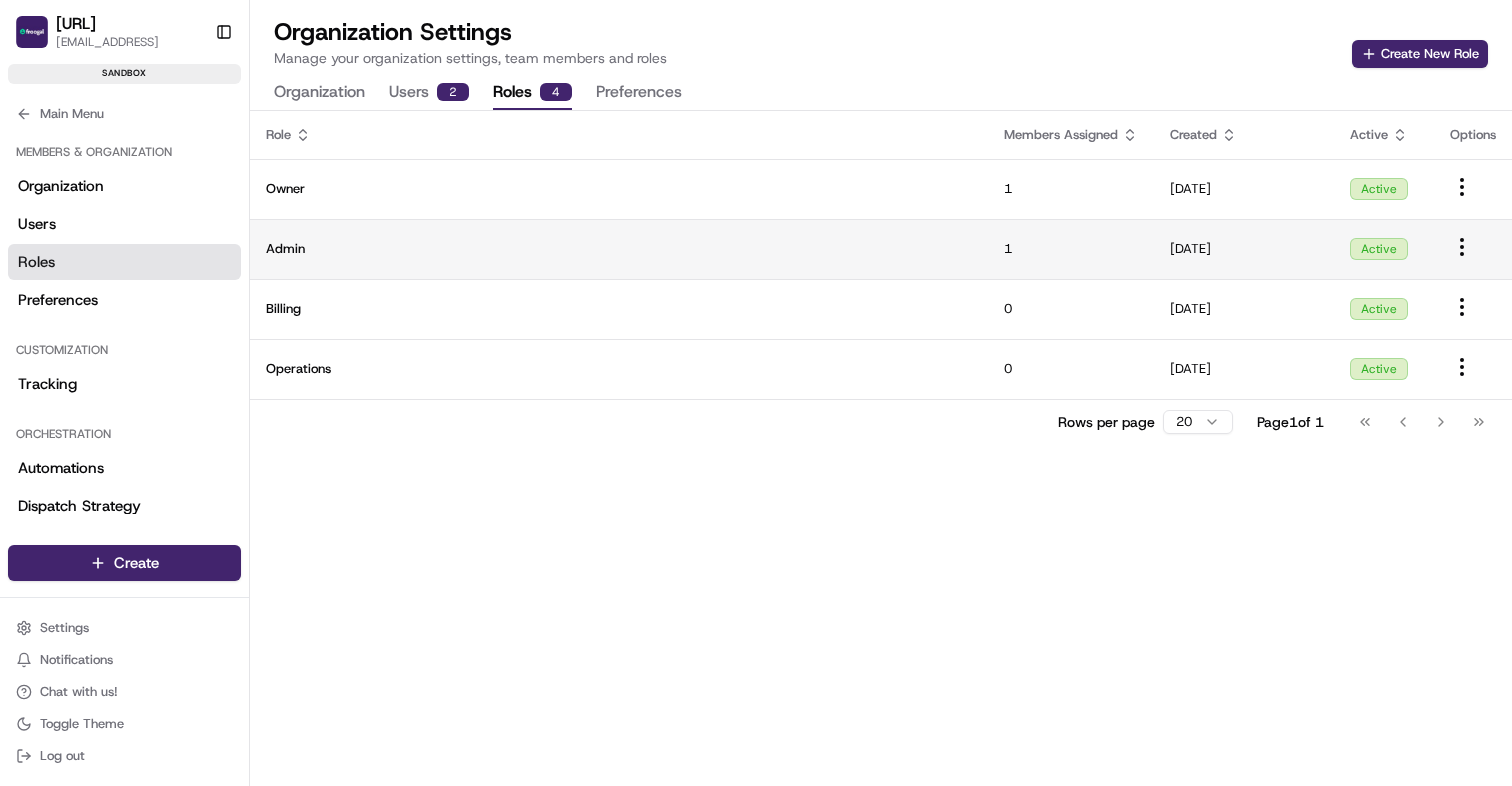 click on "[URL] [EMAIL_ADDRESS] Toggle Sidebar sandbox Deliveries Providers Analytics Favorites Main Menu Members & Organization Organization Users Roles Preferences Customization Tracking Orchestration Automations Dispatch Strategy Locations Pickup Locations Dropoff Locations Billing Billing Refund Requests Integrations Notification Triggers Webhooks API Keys Request Logs Create Settings Notifications Chat with us! Toggle Theme Log out Organization Settings Manage your organization settings, team members and roles Create New Role Organization Users 2 Roles 4 Preferences Role Members Assigned Created Active Options Owner 1 [DATE] Active Admin 1 [DATE] Active Billing 0 [DATE] Active Operations 0 [DATE] Active Rows per page 20 Page  1  of   1 Go to first page Go to previous page Go to next page Go to last page" at bounding box center (756, 393) 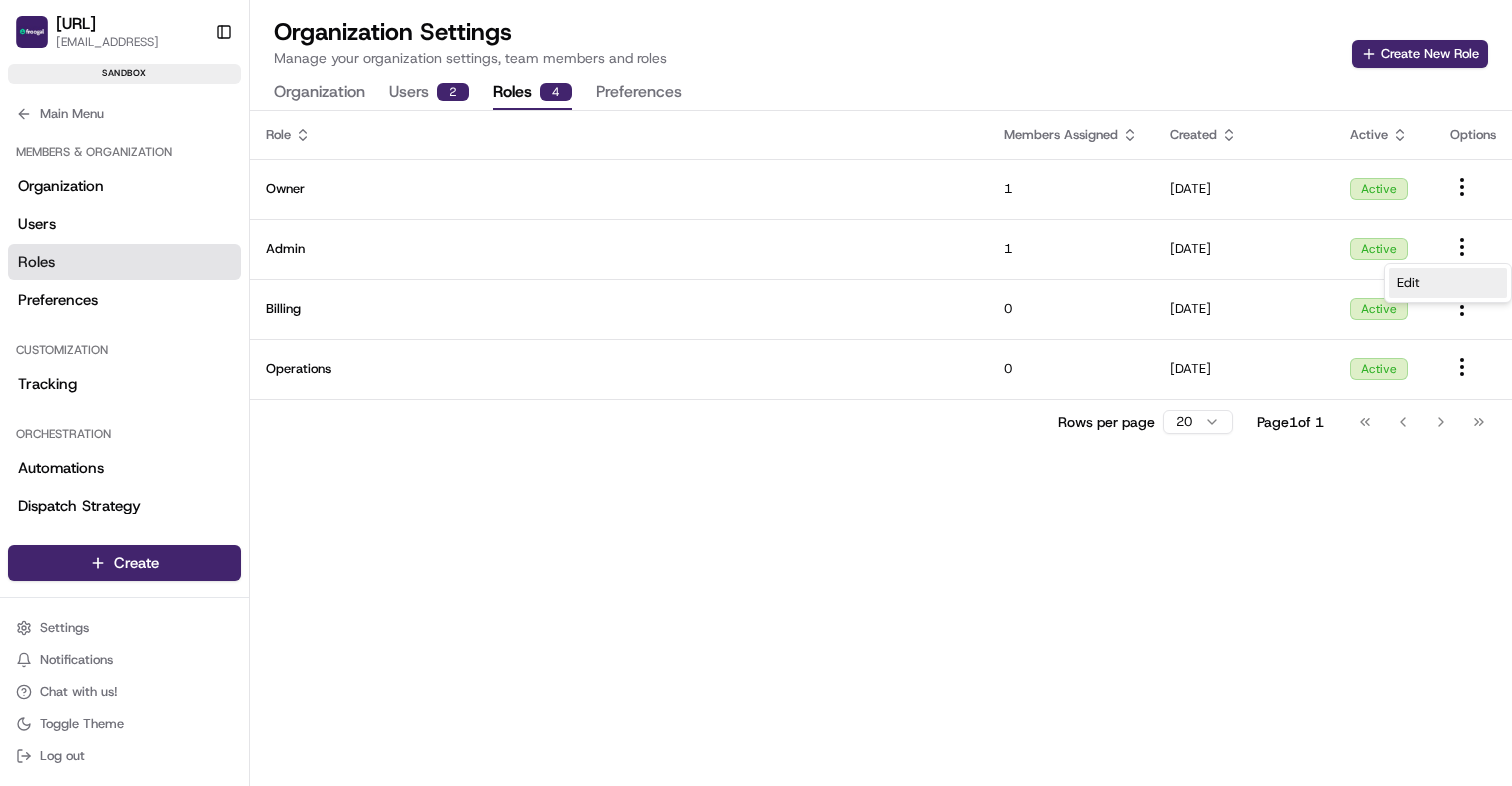 click on "Edit" at bounding box center [1408, 283] 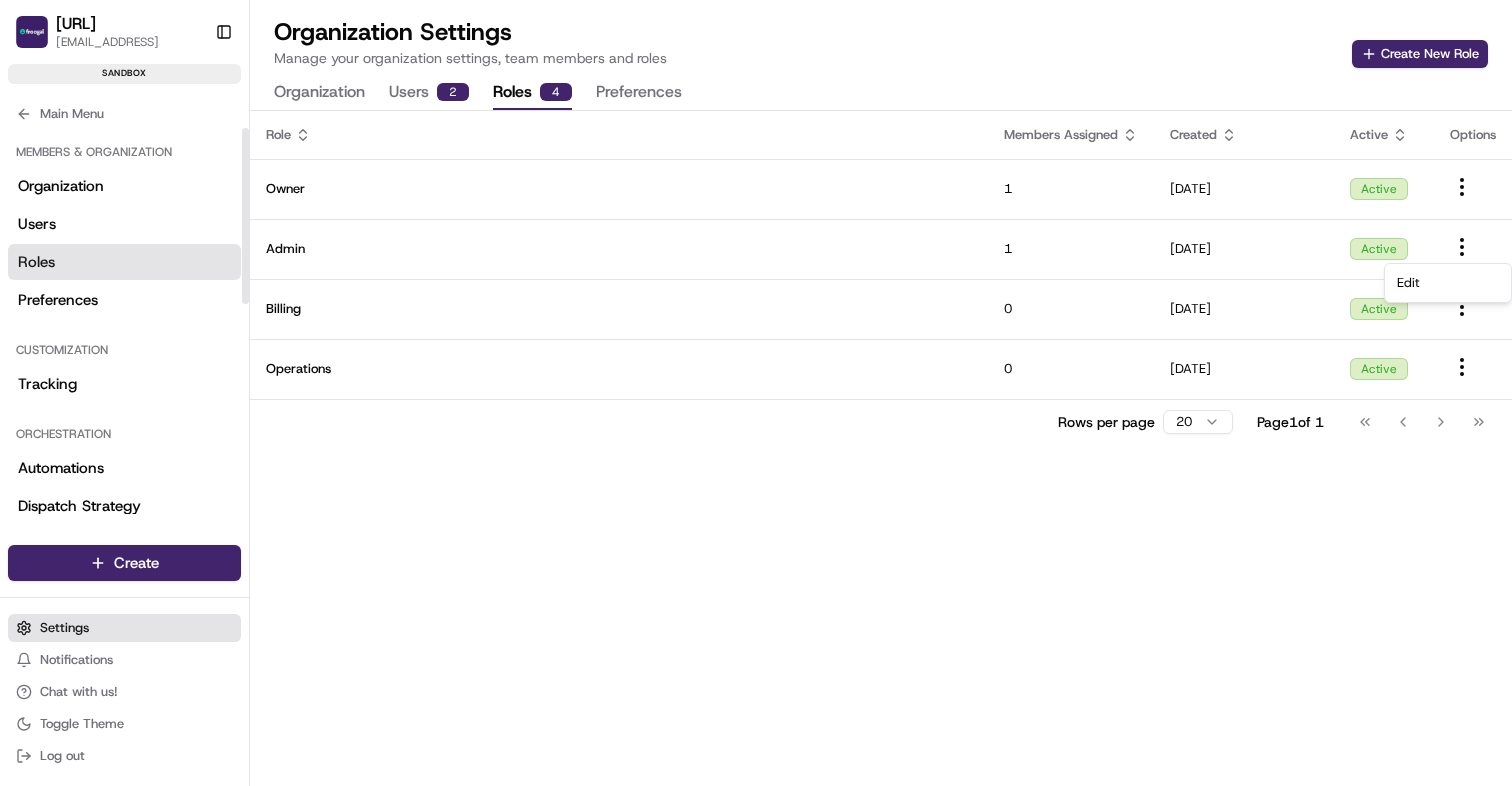 click on "Settings" at bounding box center [64, 628] 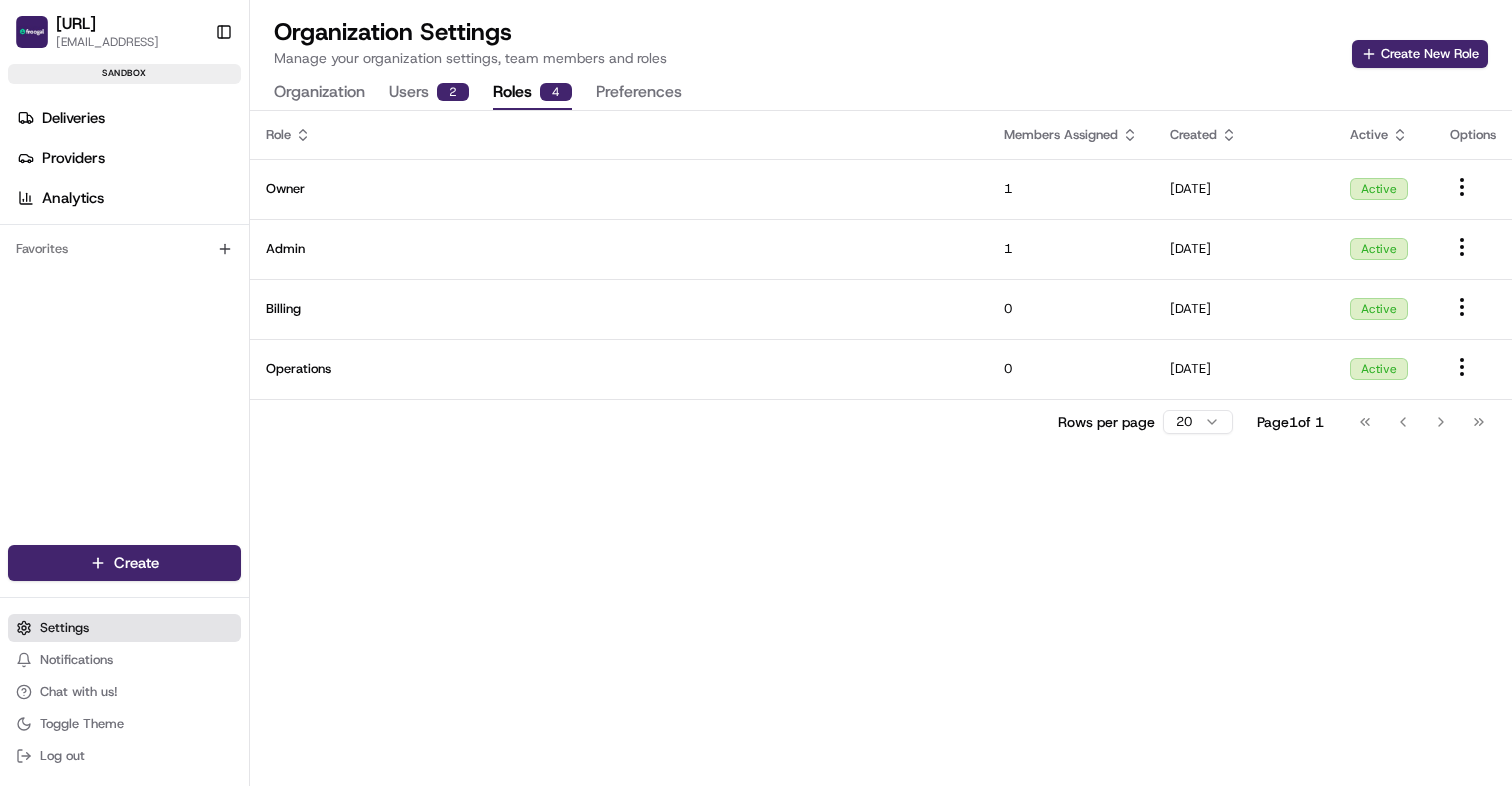 click on "Settings" at bounding box center (64, 628) 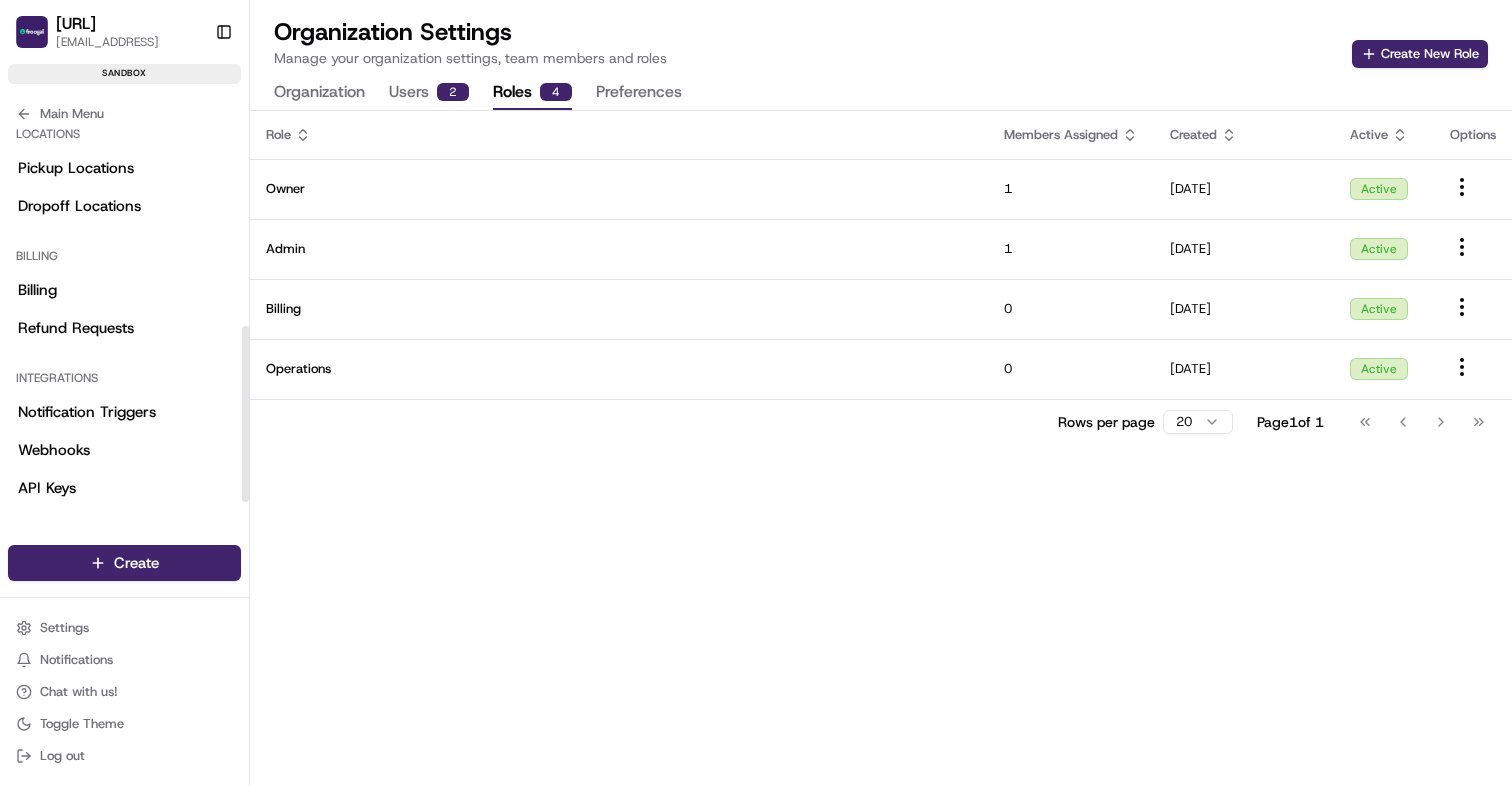 scroll, scrollTop: 460, scrollLeft: 0, axis: vertical 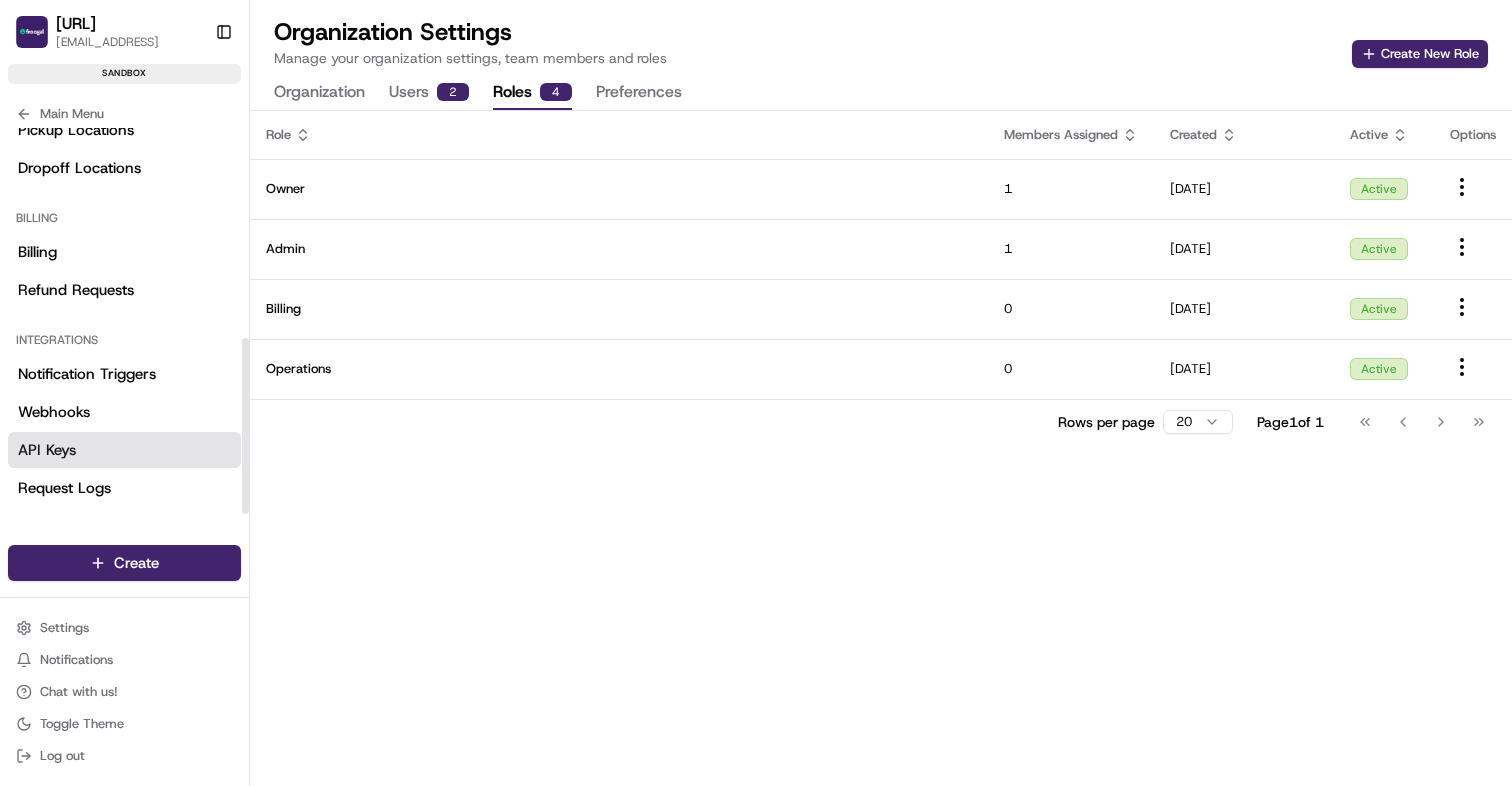 click on "API Keys" at bounding box center [124, 450] 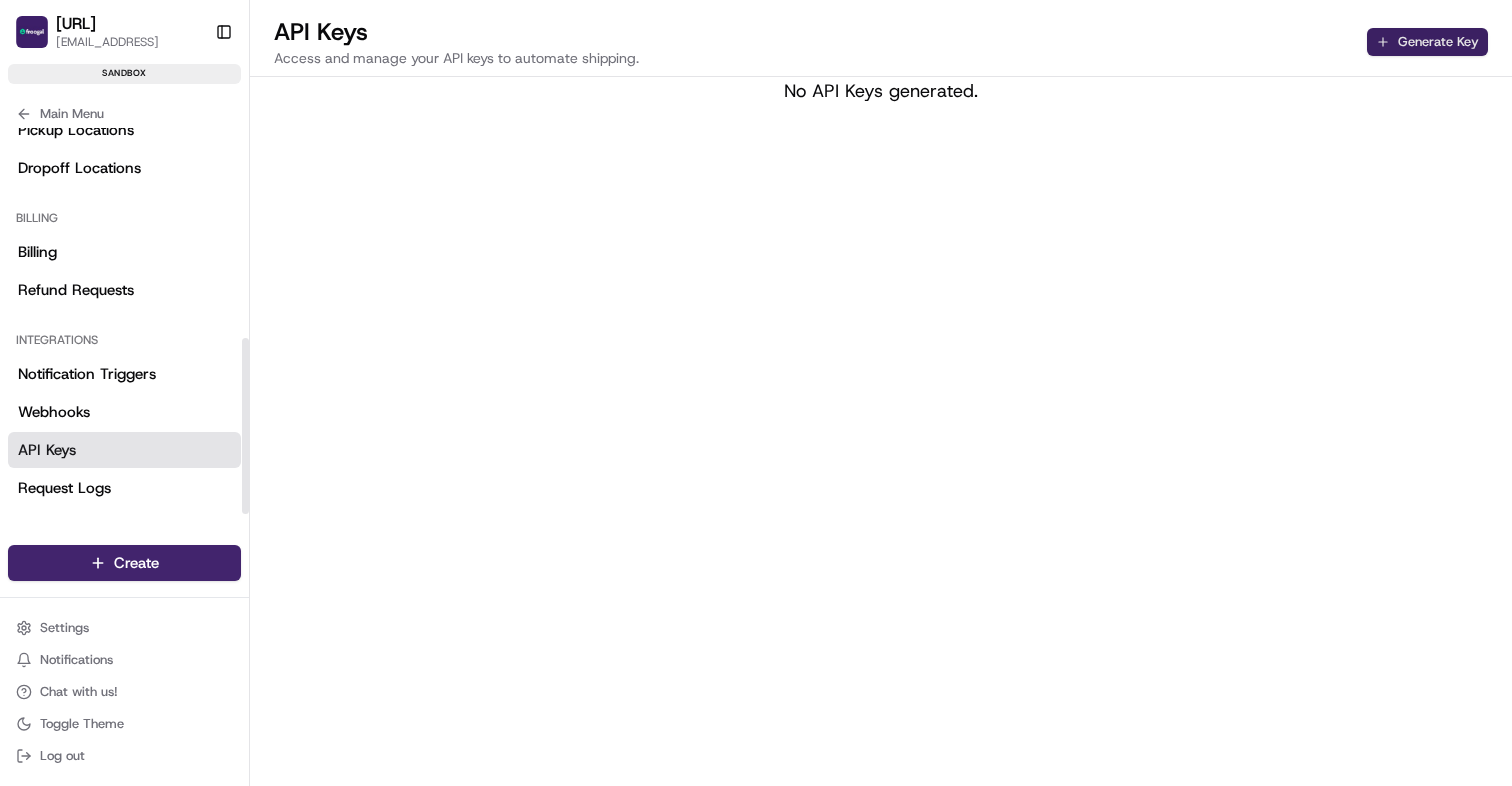 click on "Generate Key" at bounding box center [1427, 42] 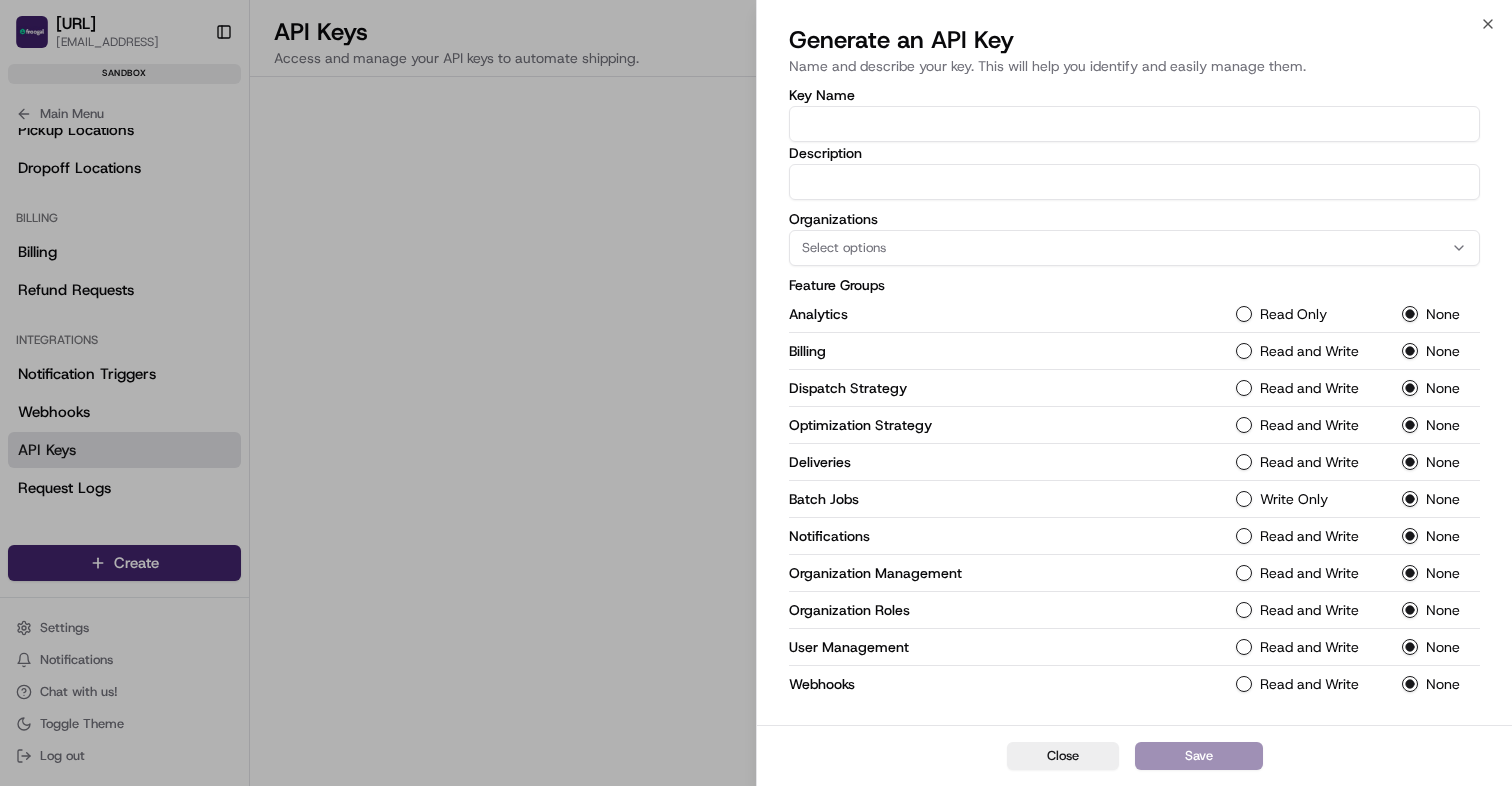 click on "Read Only" at bounding box center (1244, 314) 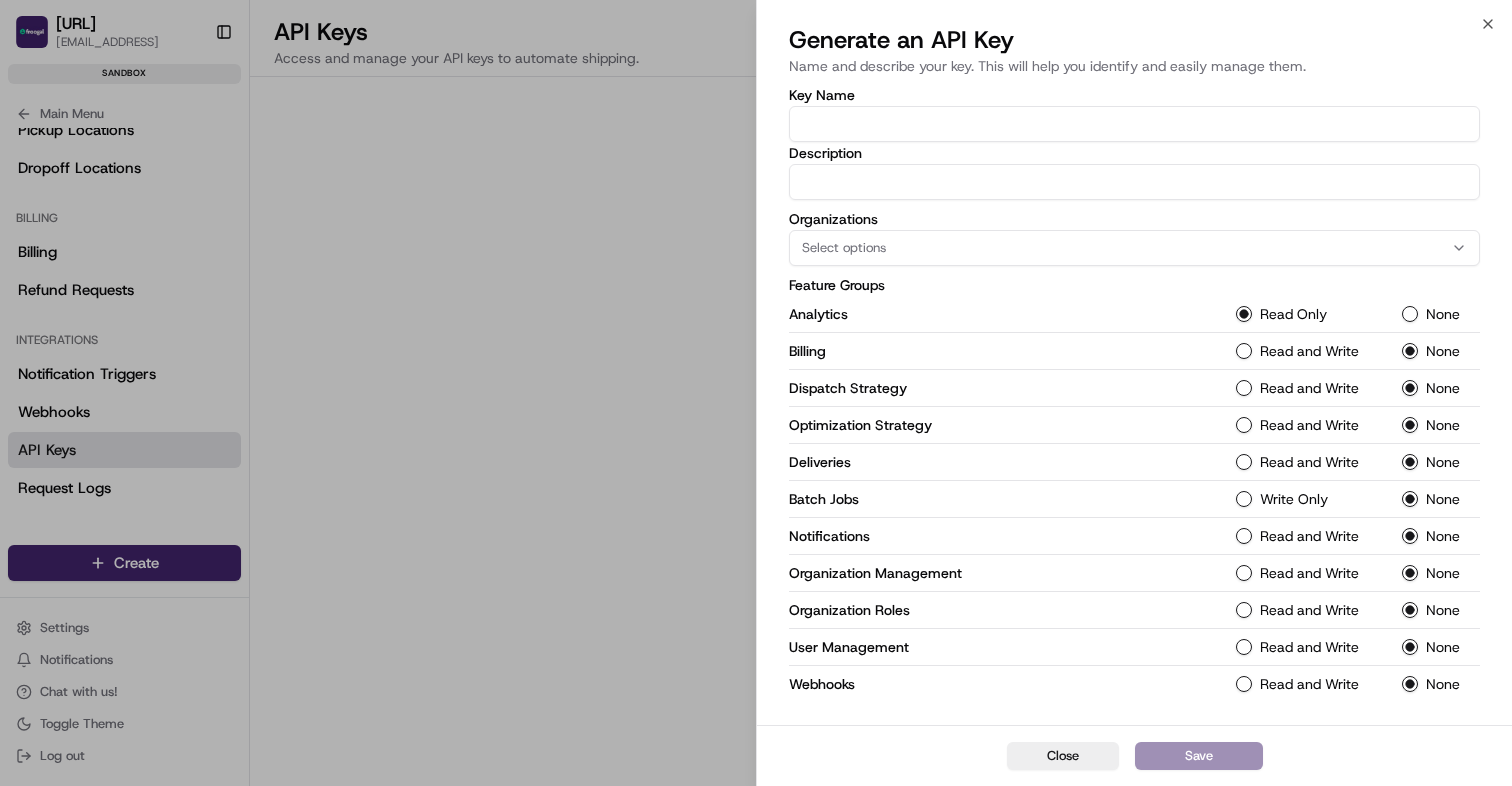 click on "None" at bounding box center [1410, 314] 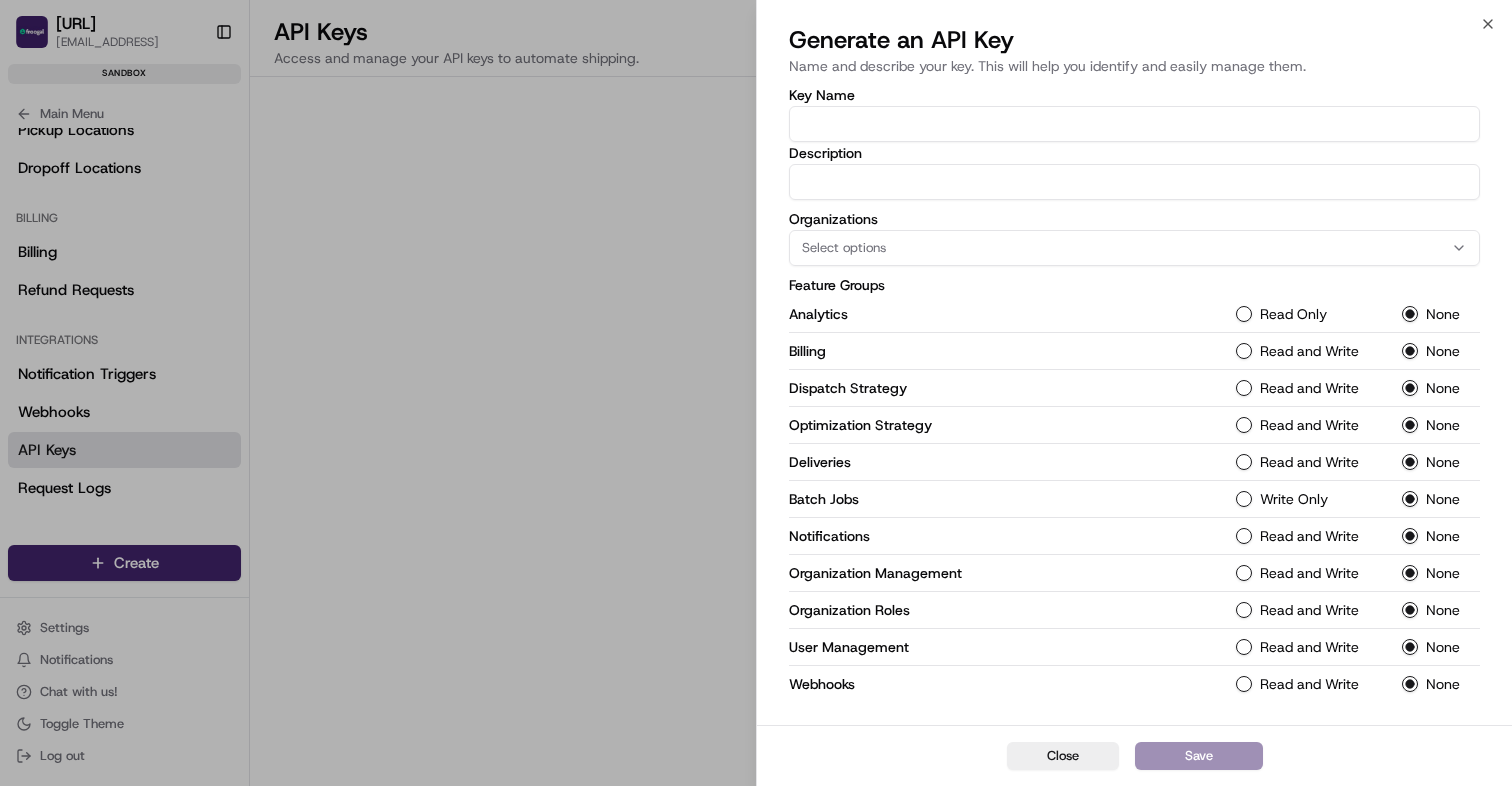 click on "Select options" at bounding box center [1134, 248] 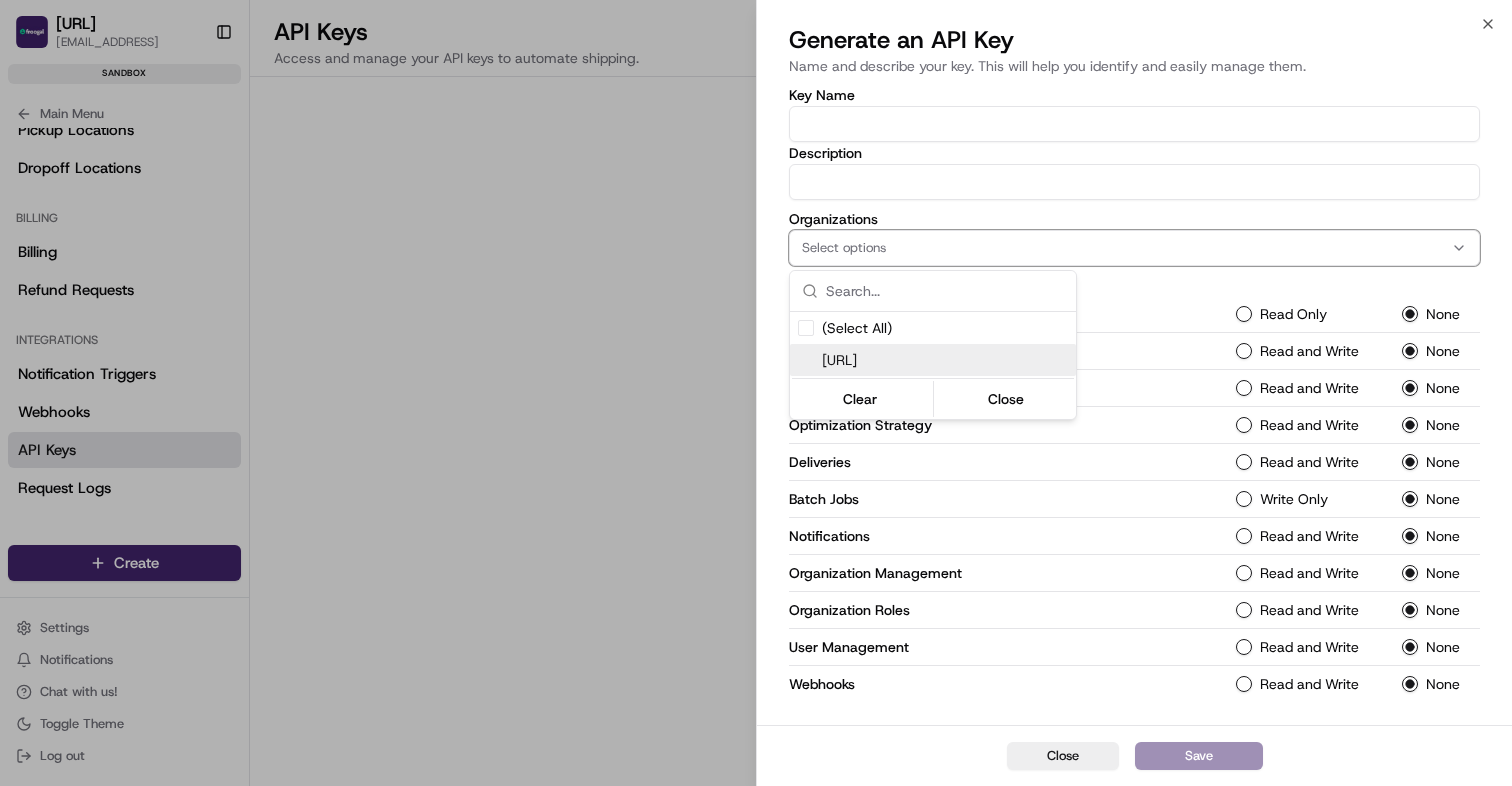 click on "[URL]" at bounding box center (945, 360) 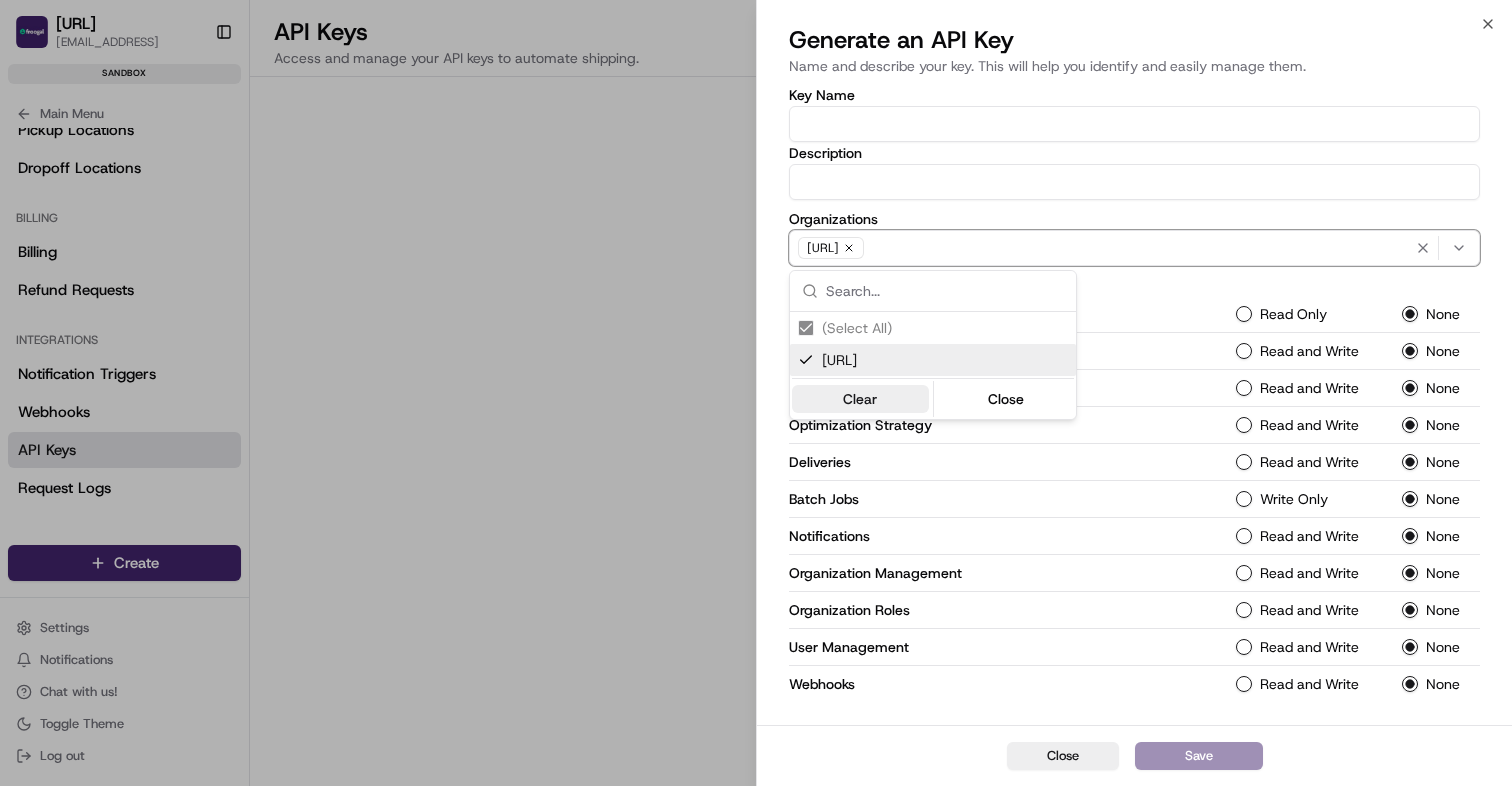 click on "Clear" at bounding box center (860, 399) 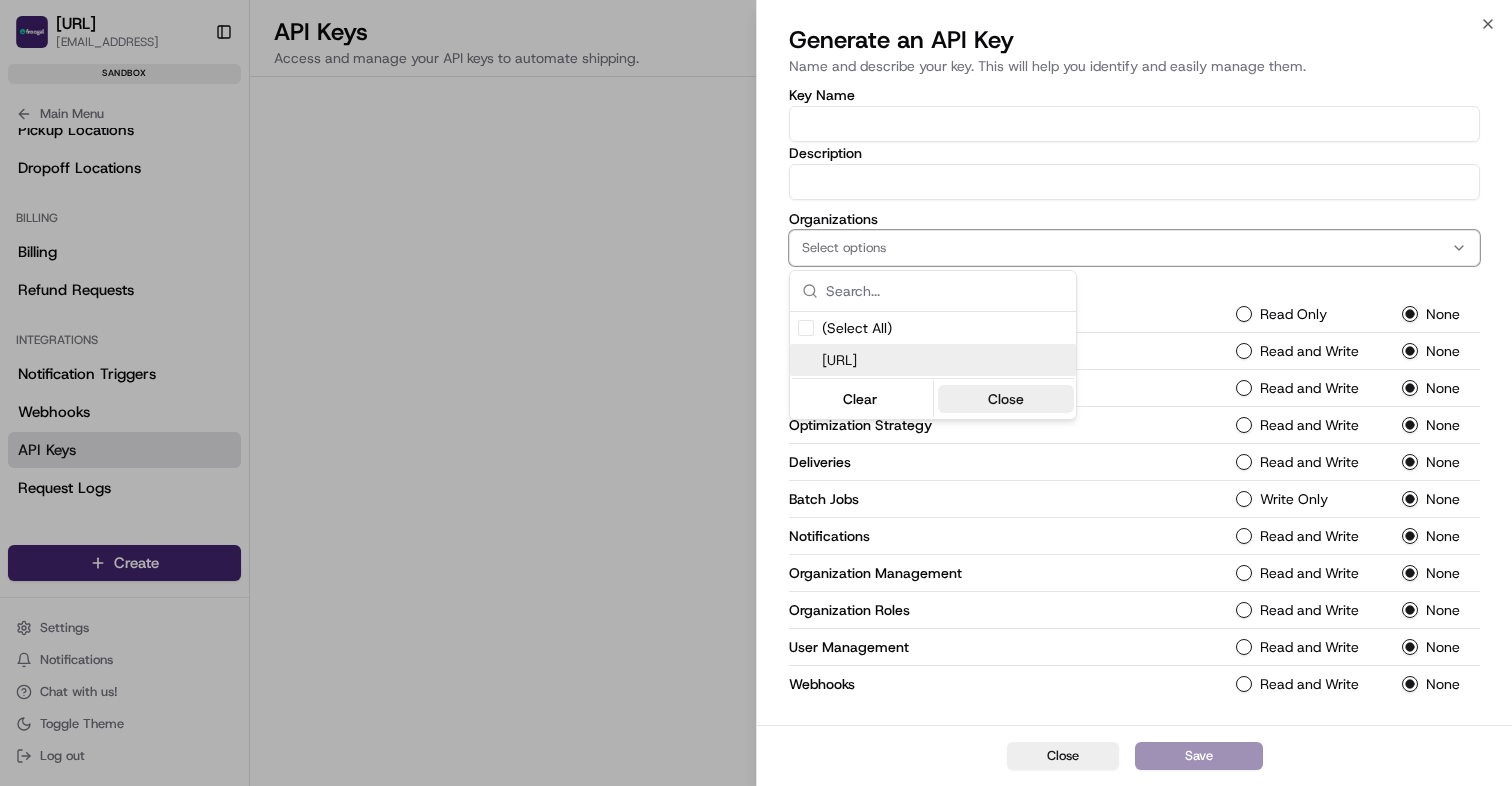 click on "Close" at bounding box center (1006, 399) 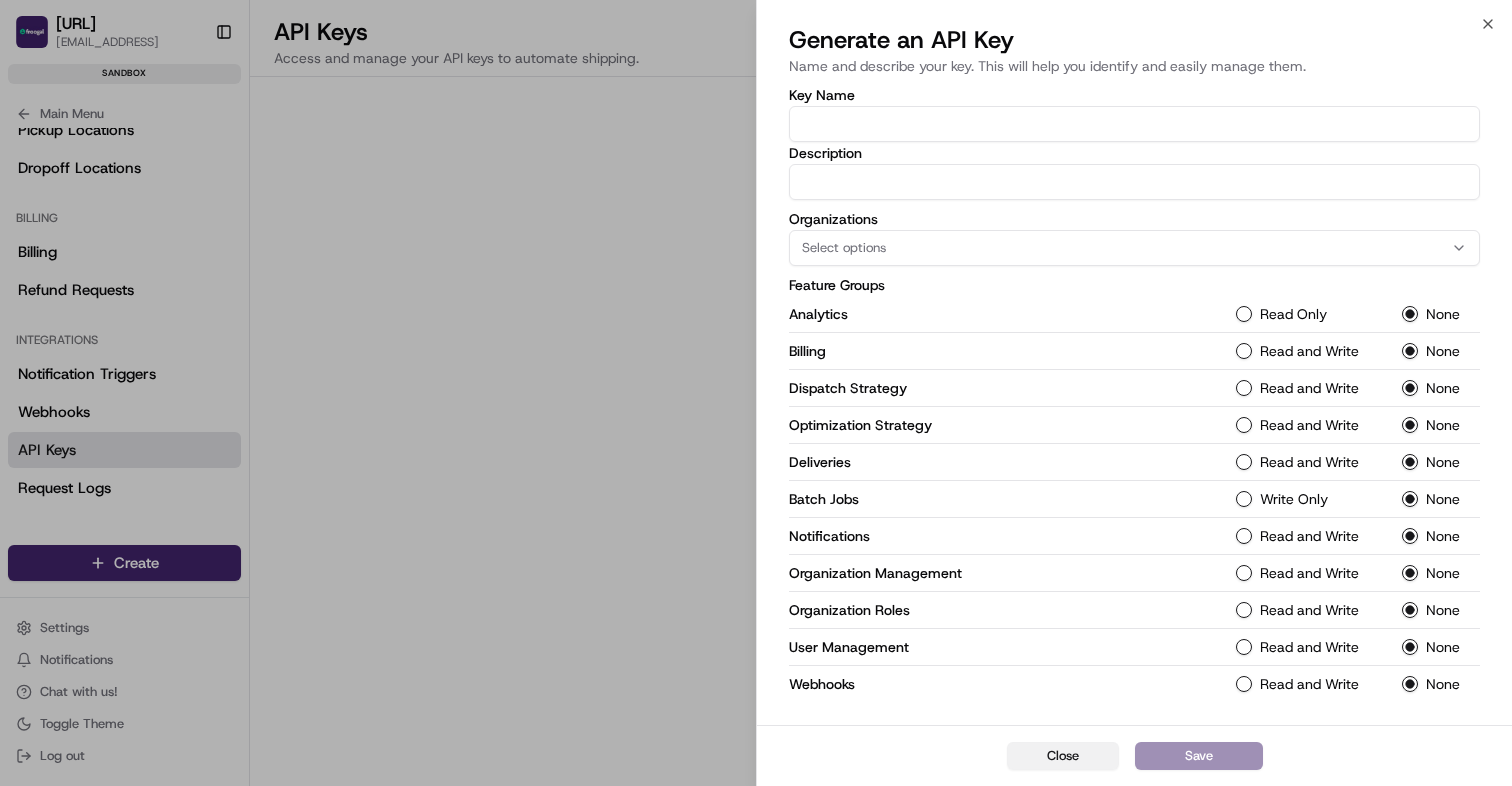 click on "Close" at bounding box center (1063, 756) 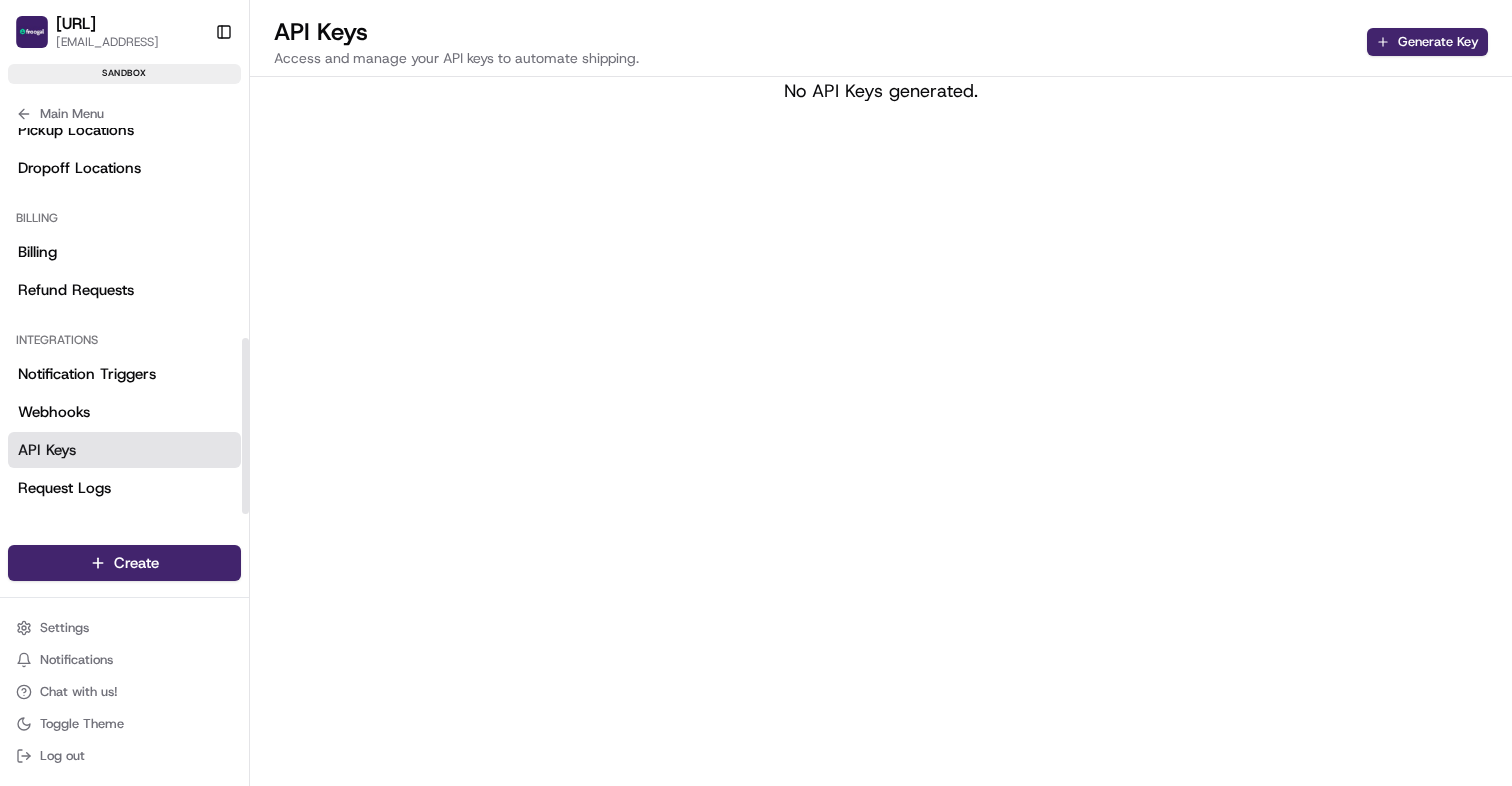 click on "API Keys Access and manage your API keys to automate shipping. Generate Key No API Keys generated." at bounding box center (881, 393) 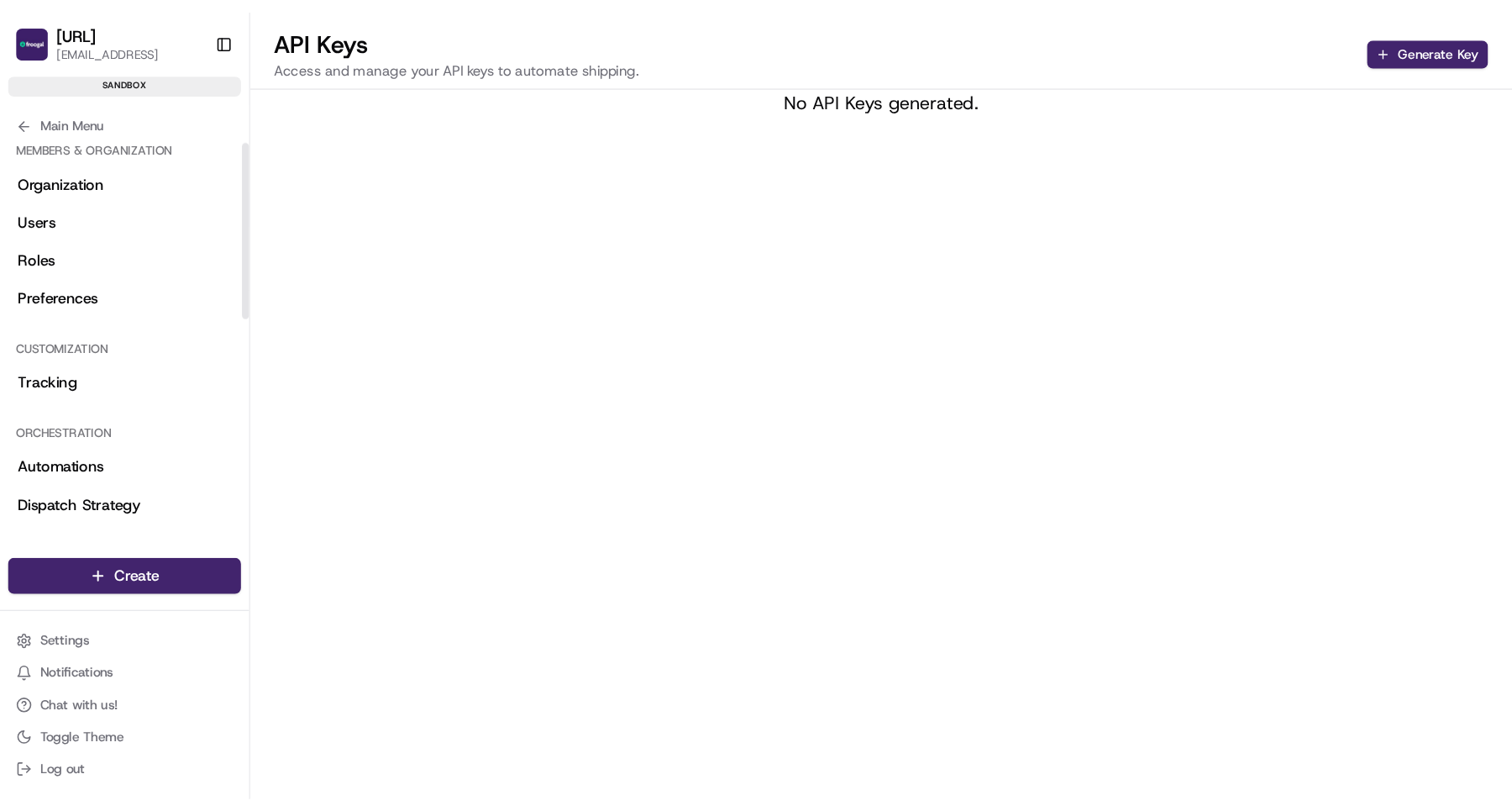 scroll, scrollTop: 0, scrollLeft: 0, axis: both 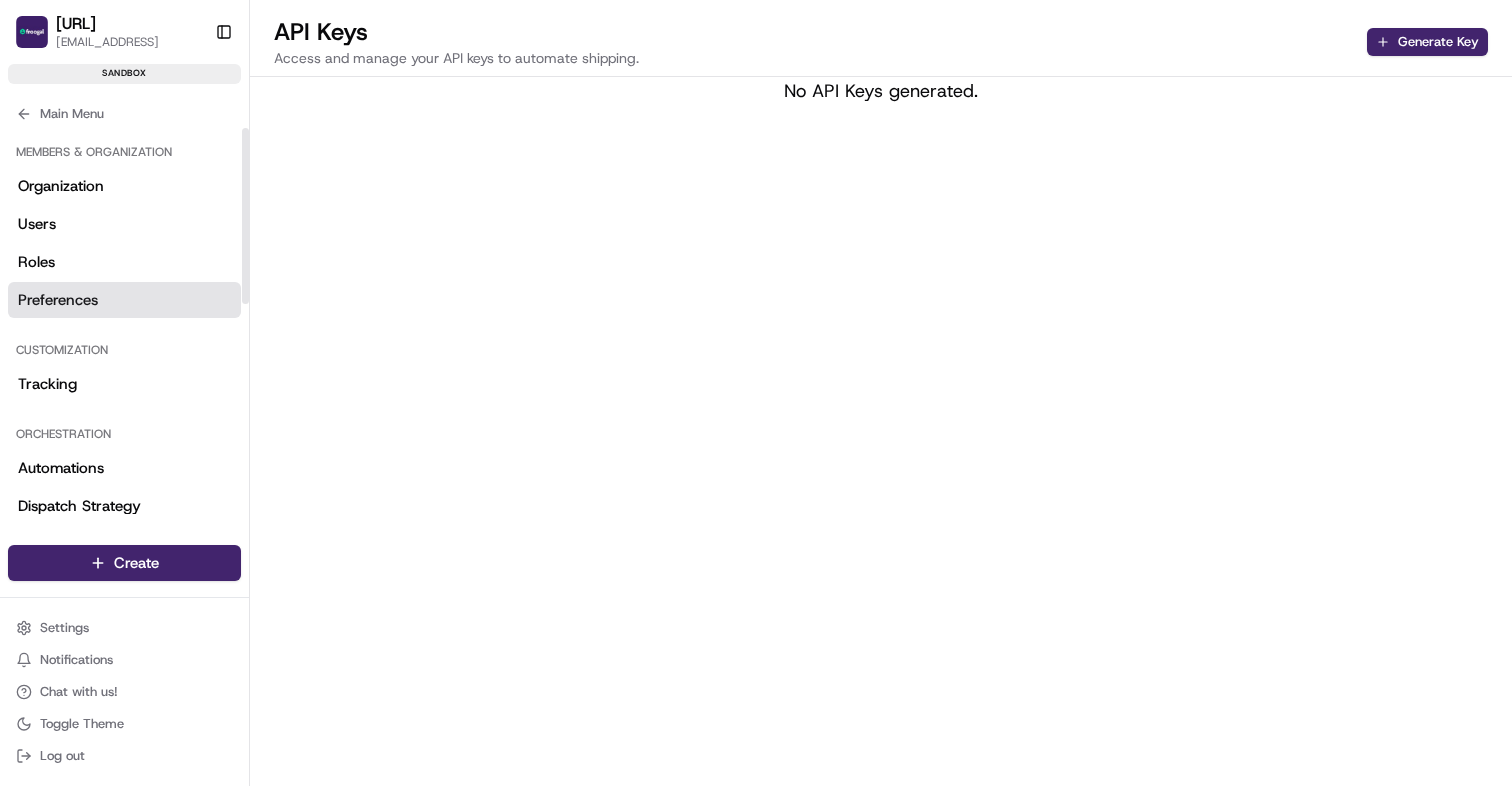 click on "Preferences" at bounding box center (124, 300) 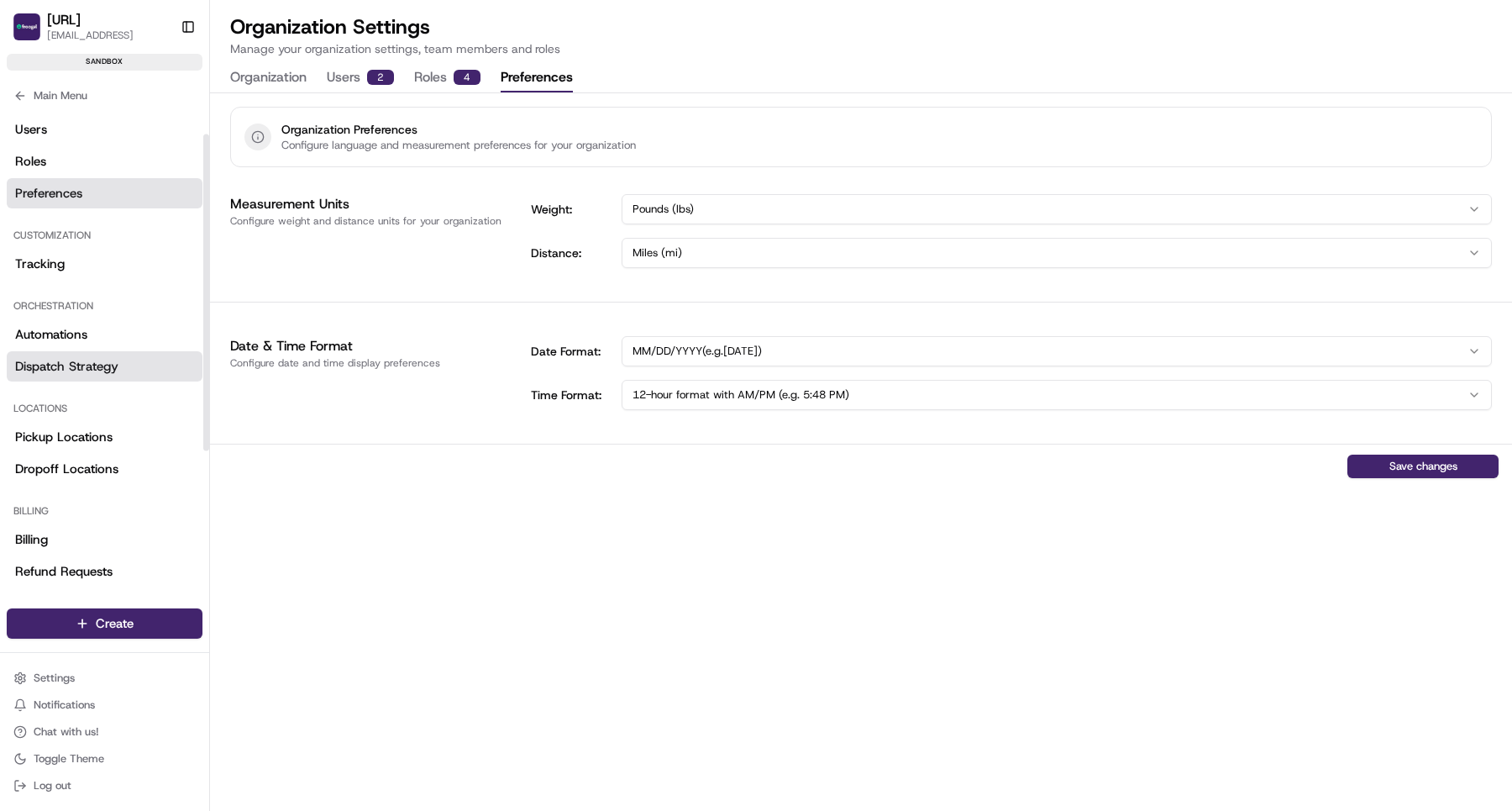 scroll, scrollTop: 0, scrollLeft: 0, axis: both 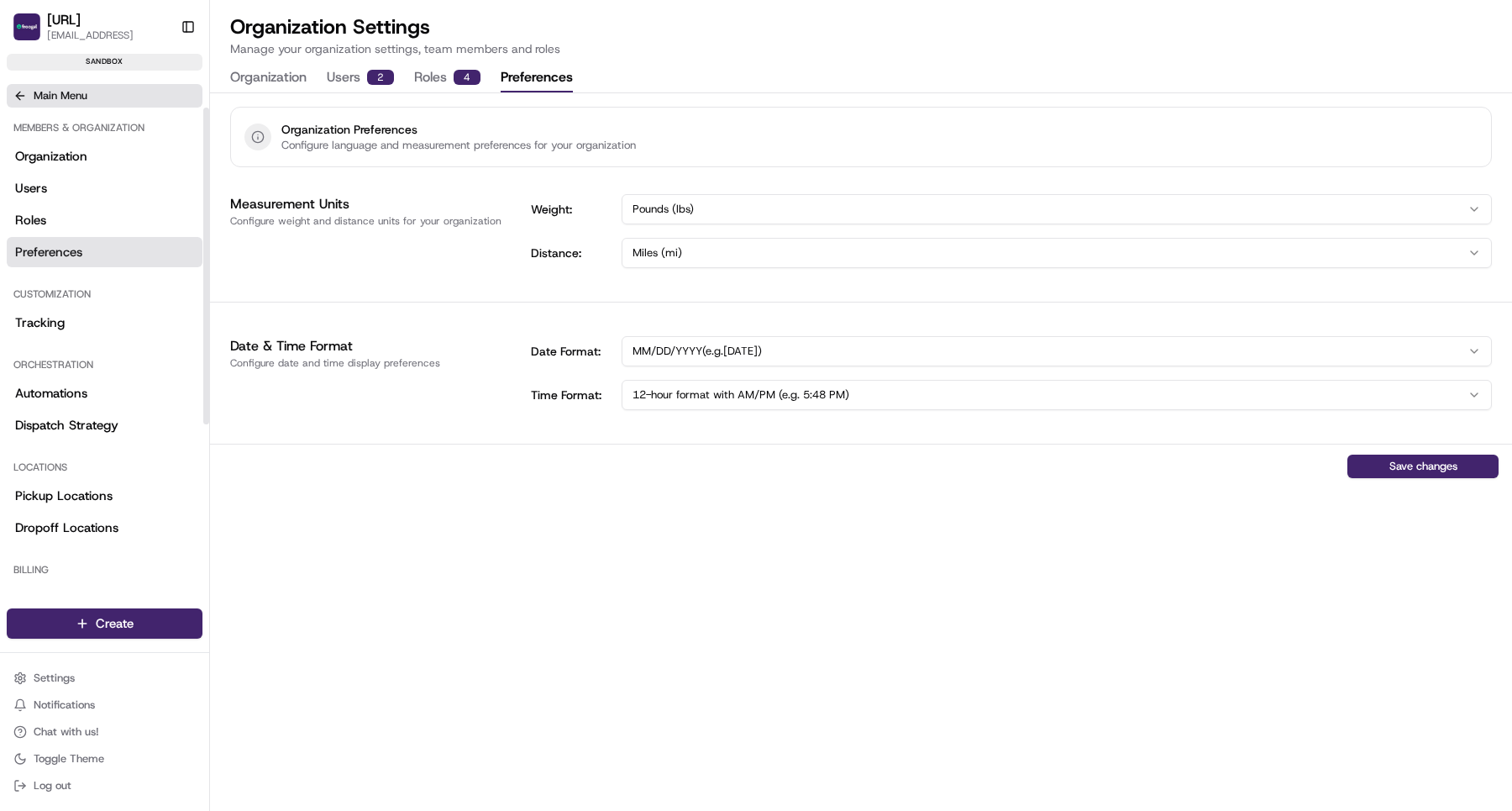 click on "Main Menu" at bounding box center [60, 96] 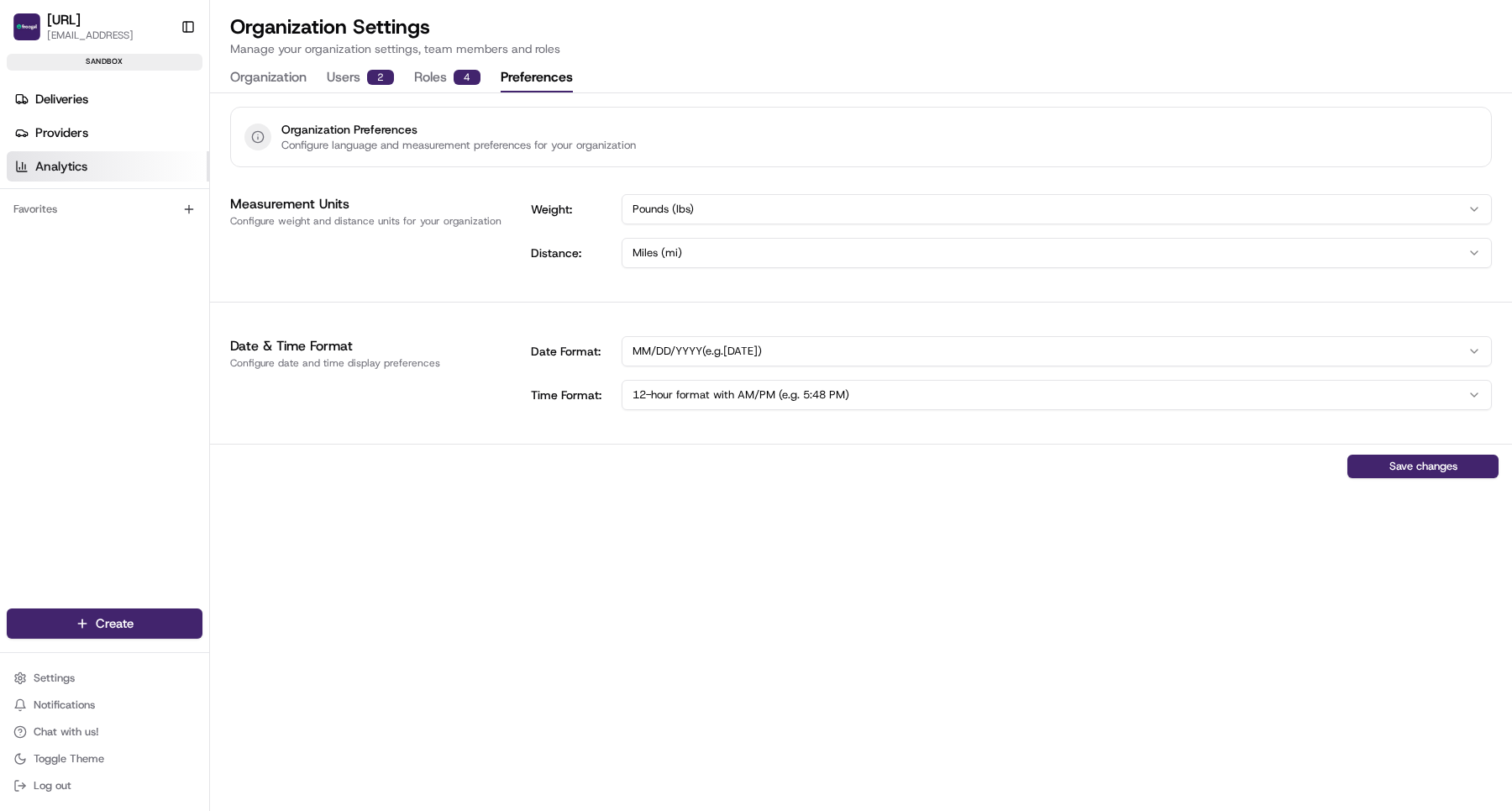 click on "Analytics" at bounding box center [61, 166] 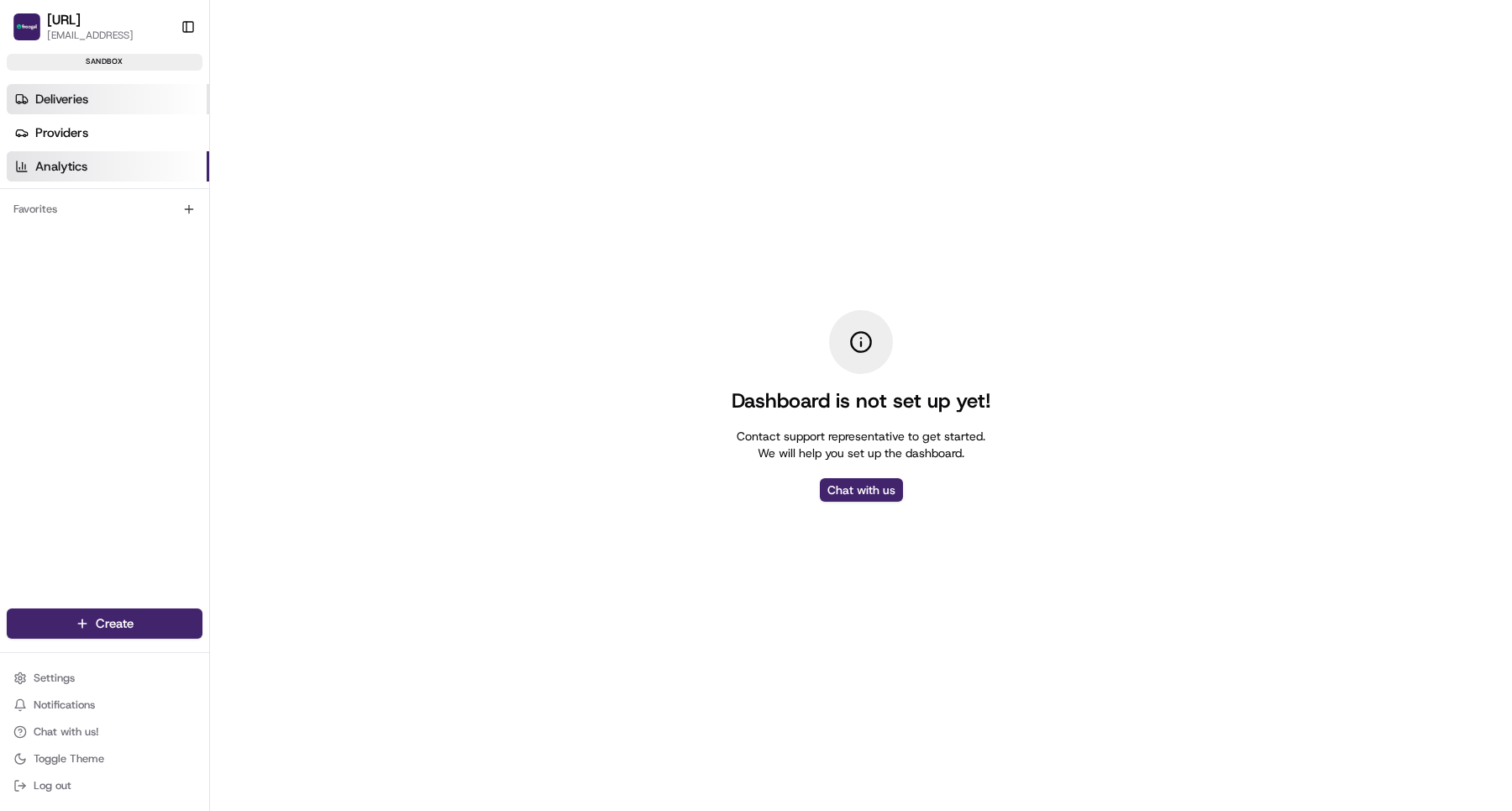 click on "Deliveries" at bounding box center [108, 99] 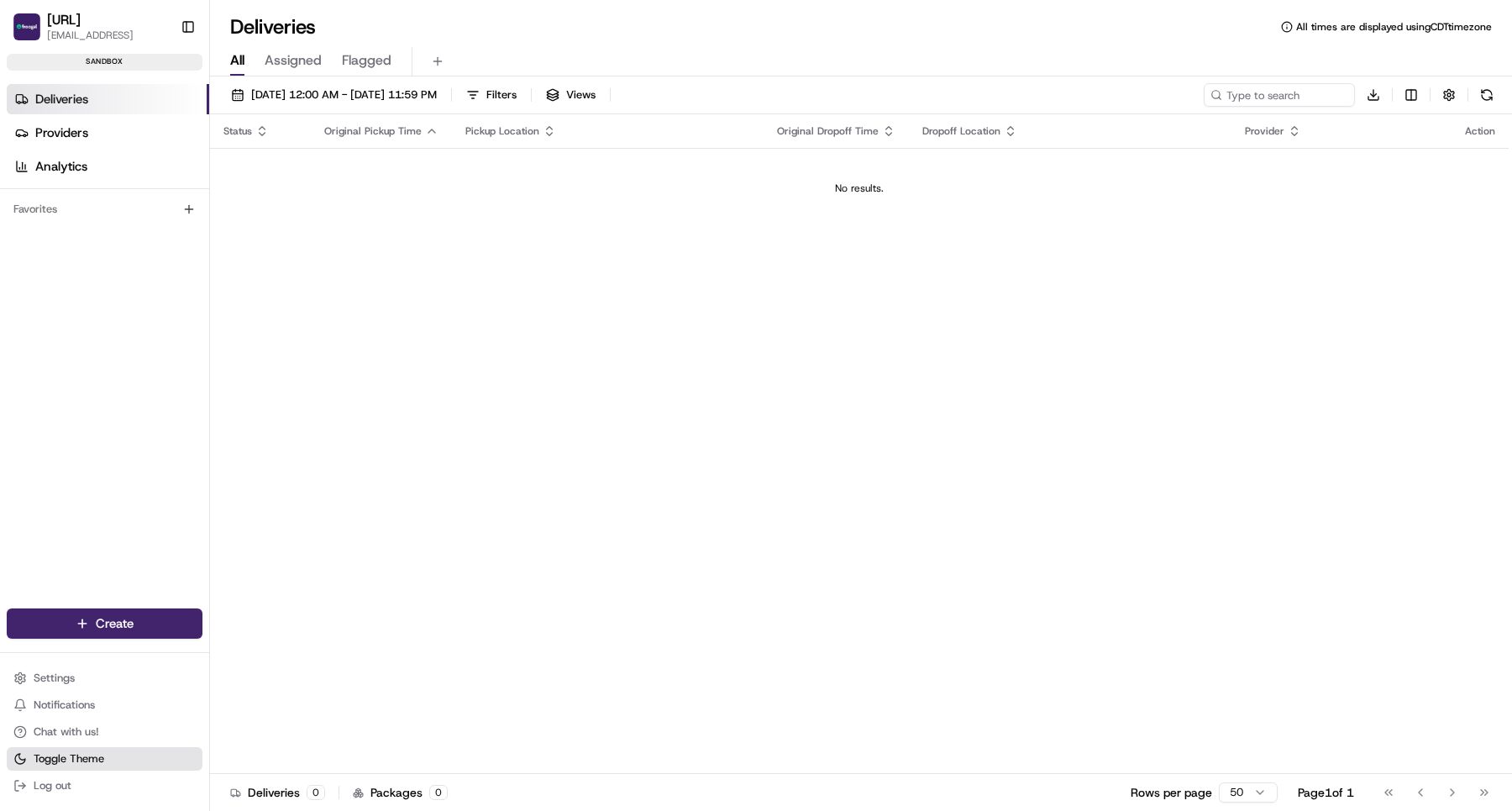 click on "Toggle Theme" at bounding box center [69, 759] 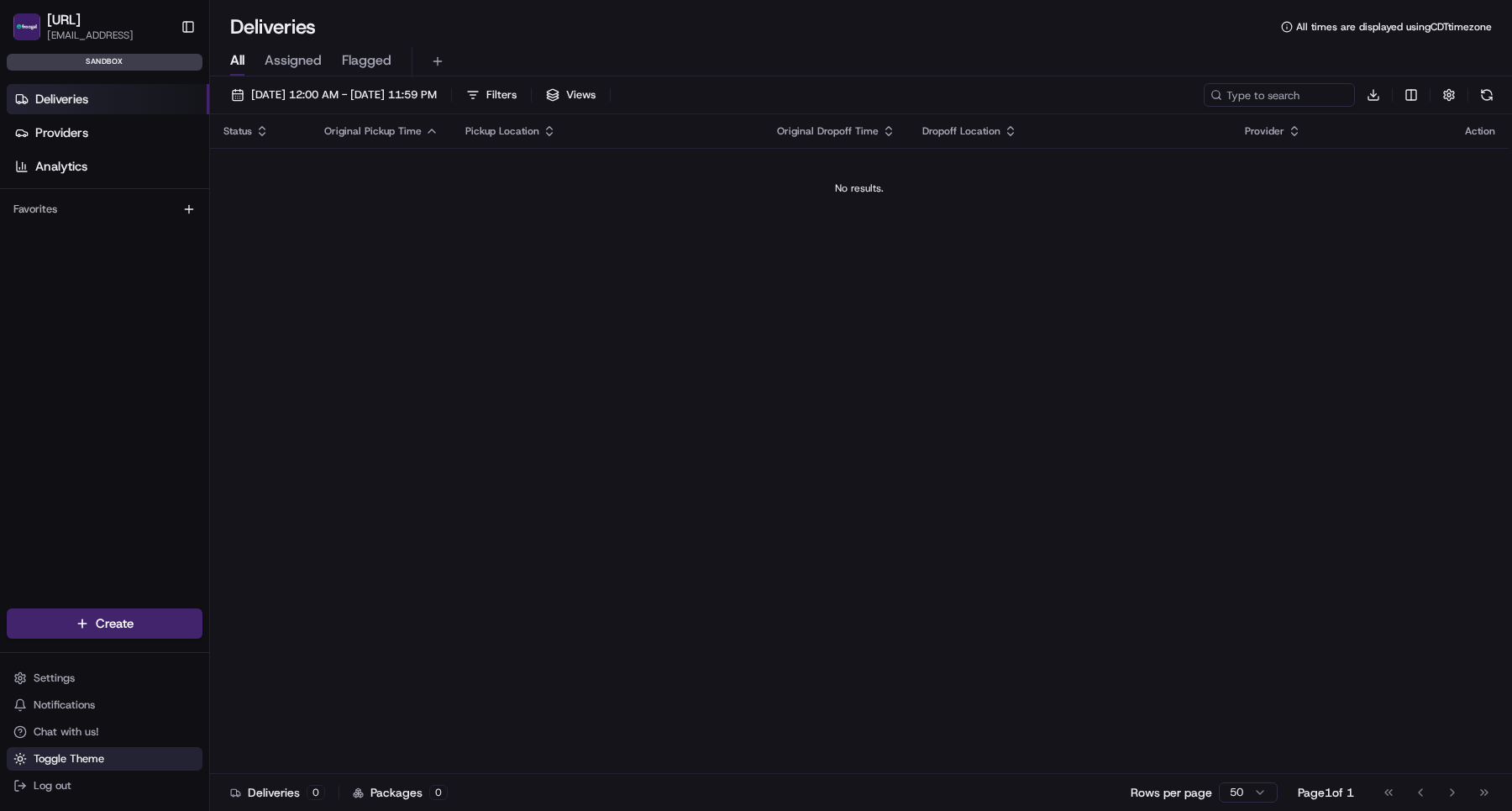 click on "Toggle Theme" at bounding box center (69, 759) 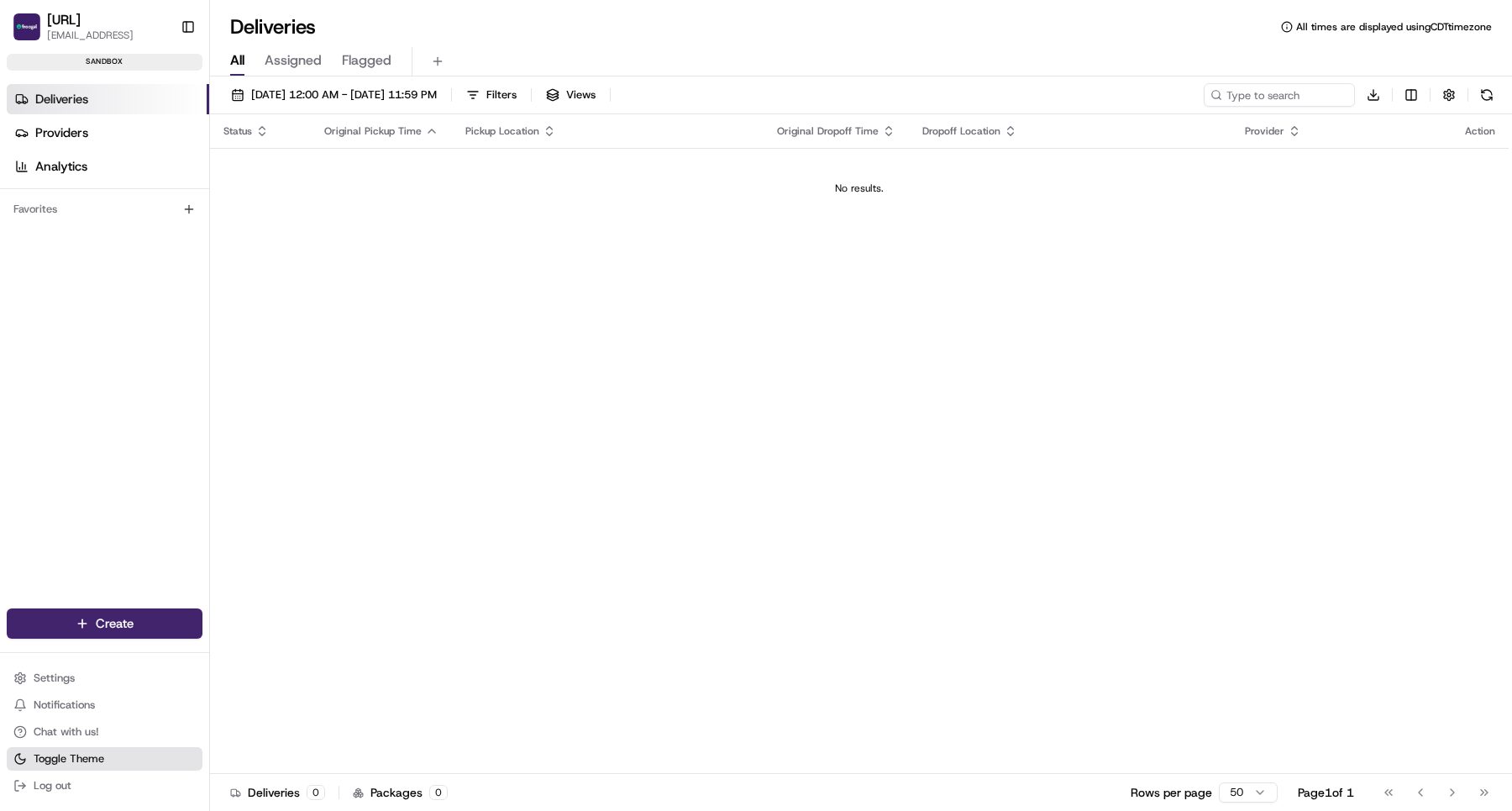 click on "Toggle Theme" at bounding box center (69, 759) 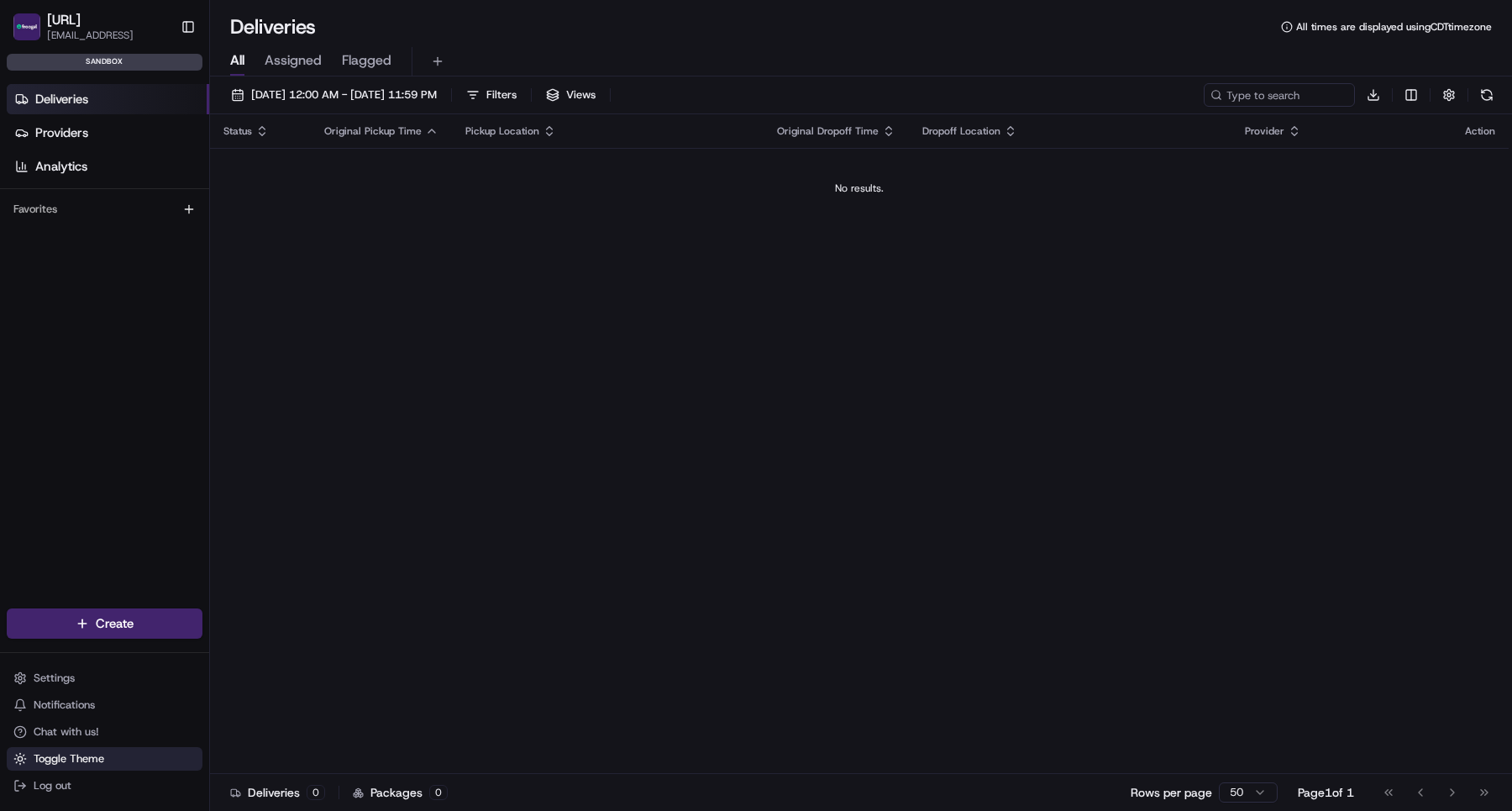 click on "Toggle Theme" at bounding box center (69, 759) 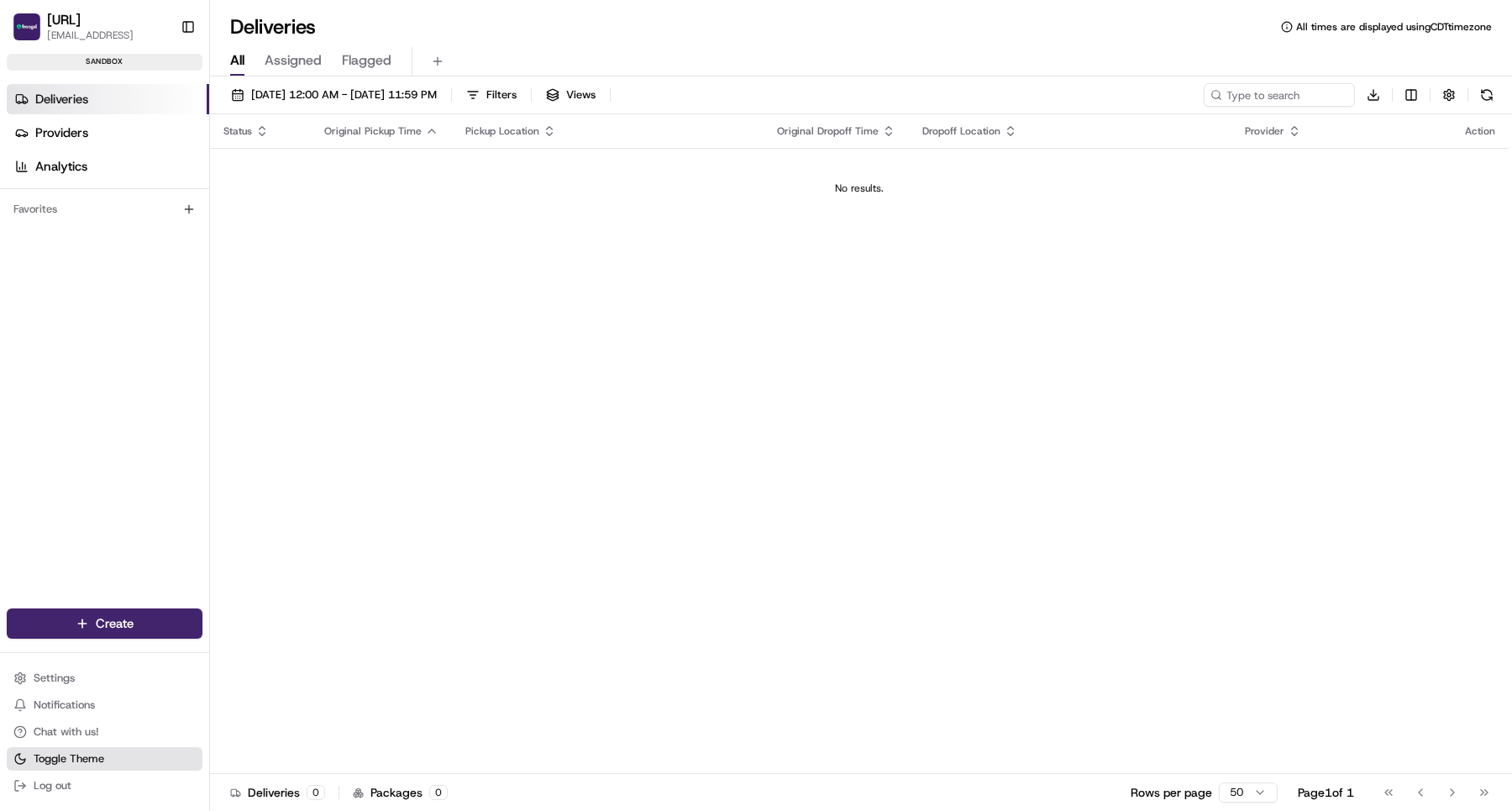 click on "Toggle Theme" at bounding box center [69, 759] 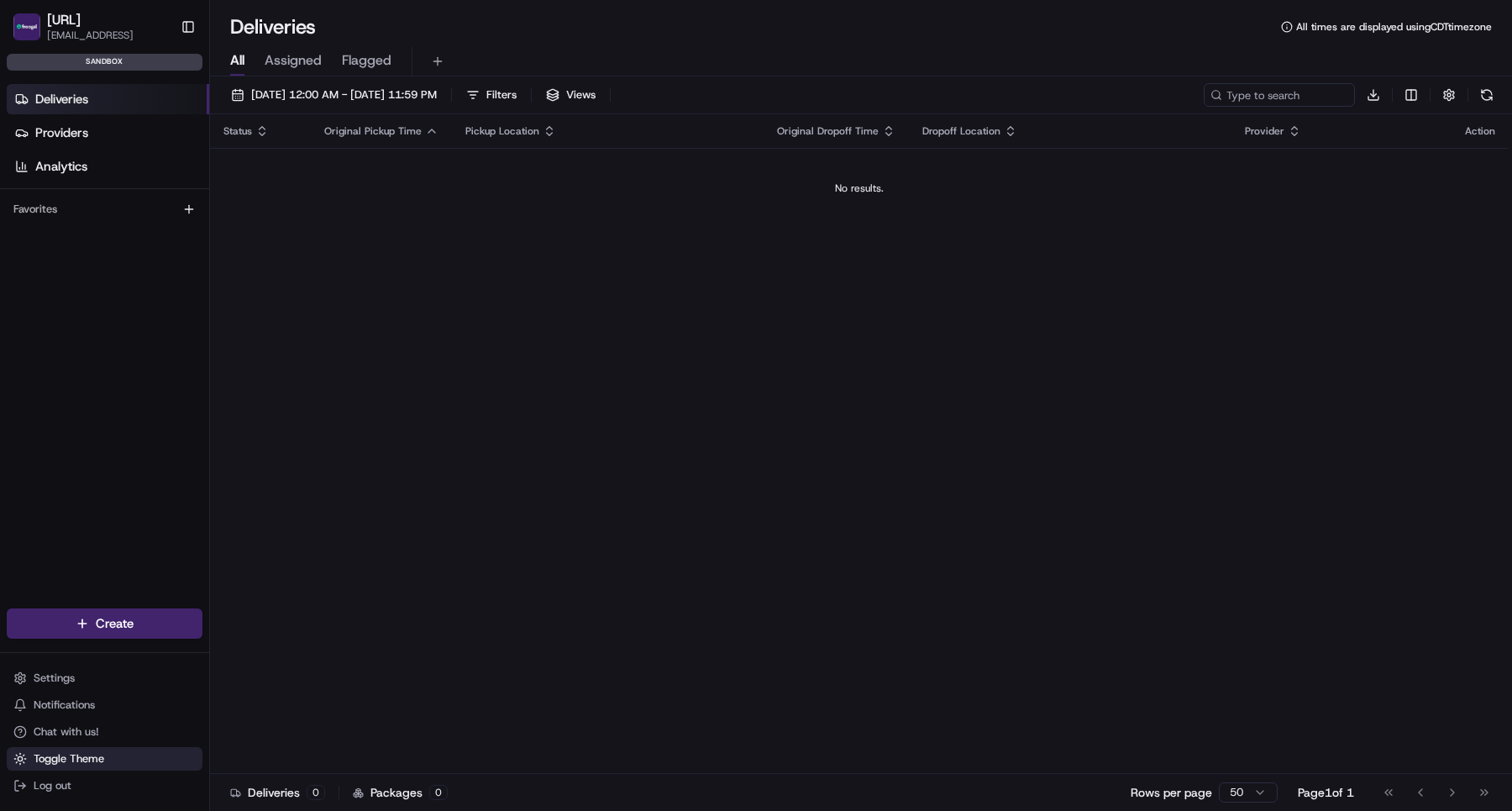 click on "Toggle Theme" at bounding box center (69, 759) 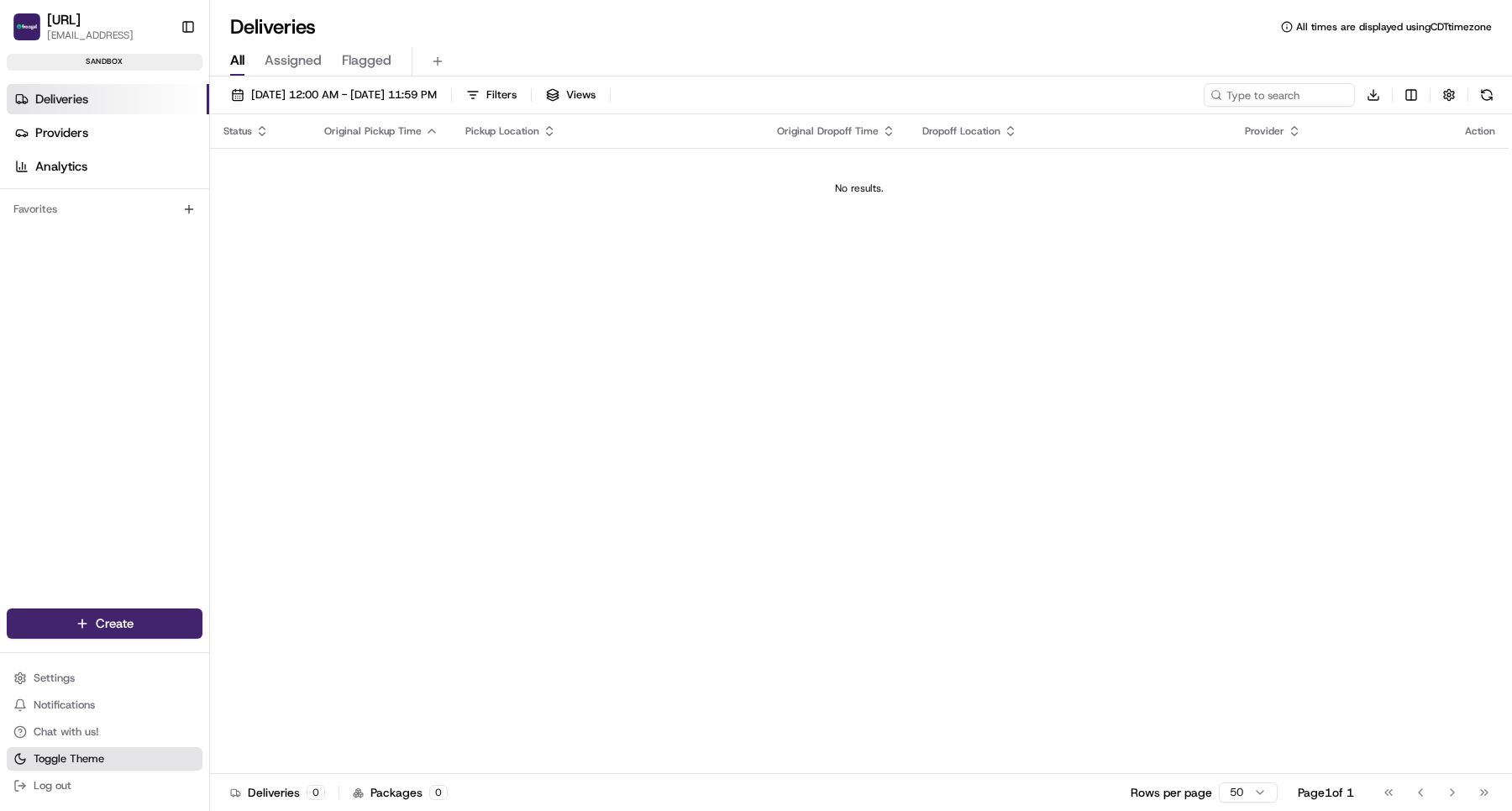 click on "Toggle Theme" at bounding box center [69, 759] 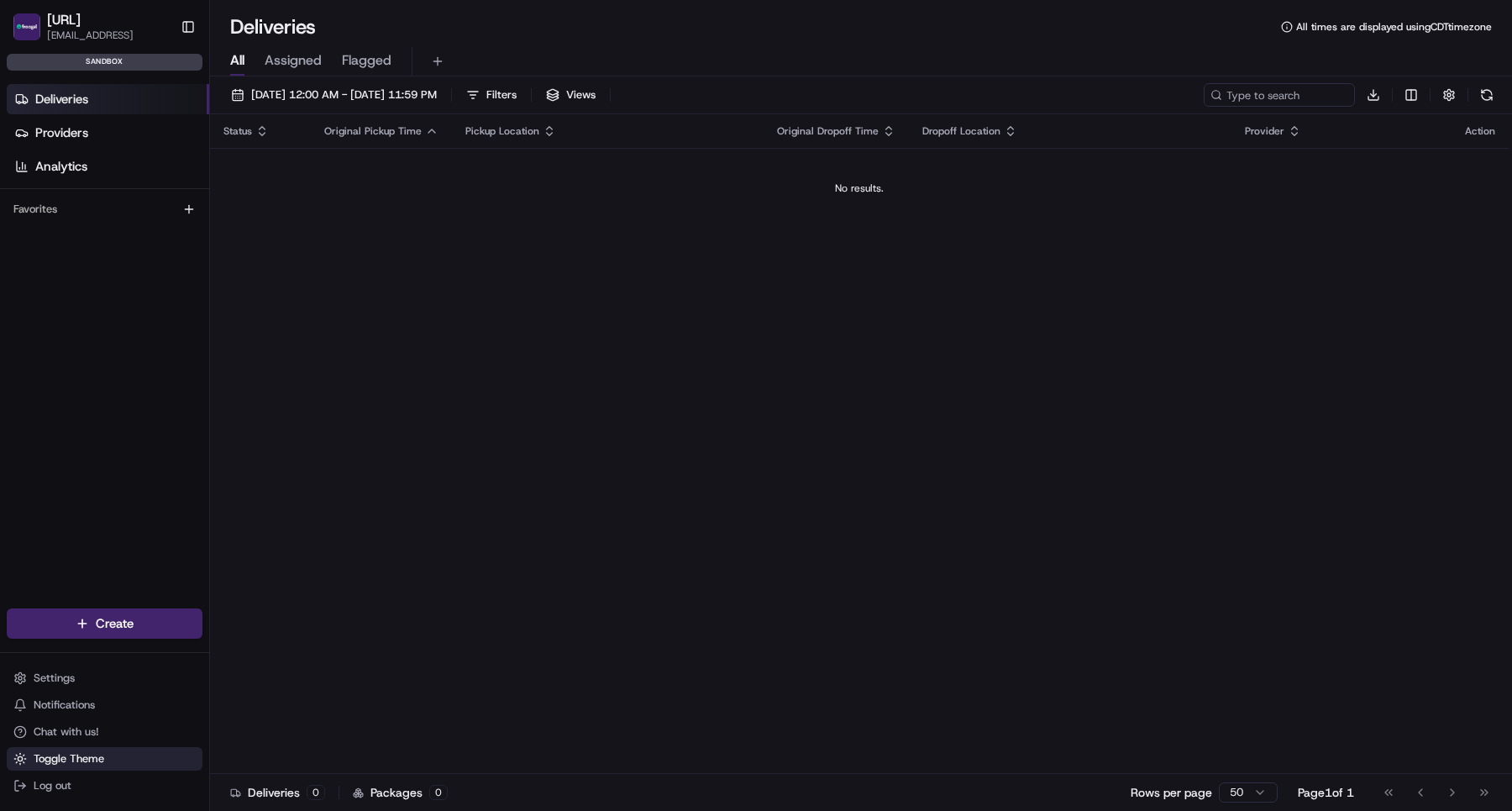 click on "Toggle Theme" at bounding box center (69, 759) 